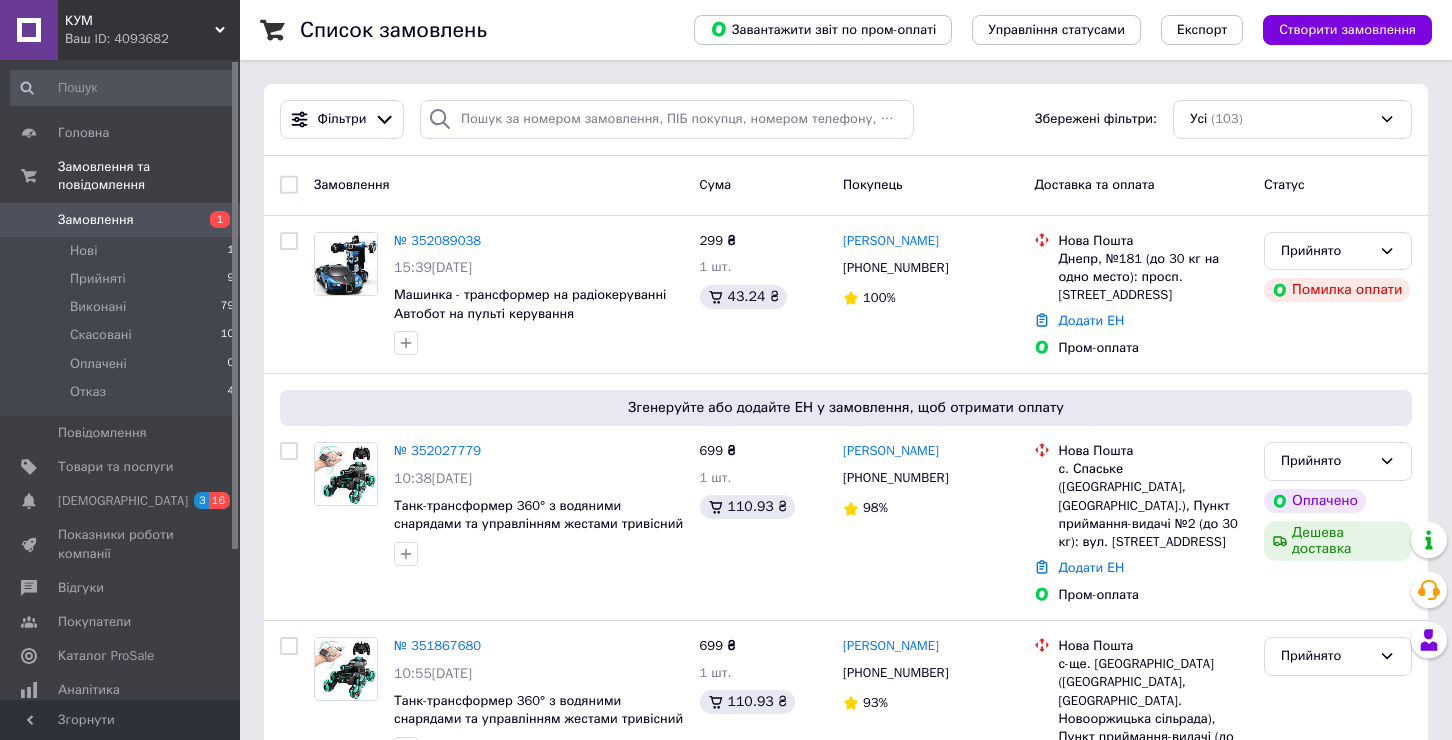 scroll, scrollTop: 0, scrollLeft: 0, axis: both 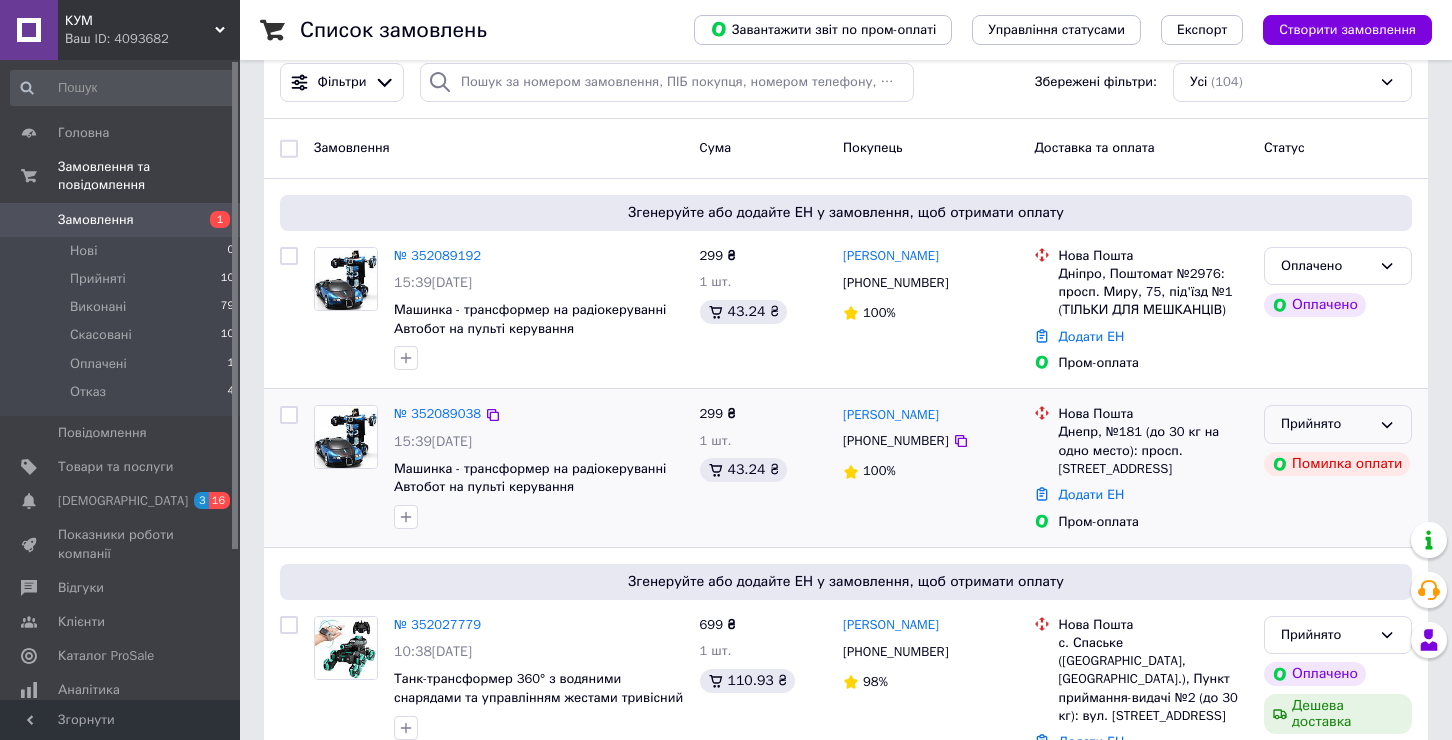 click on "Прийнято" at bounding box center (1326, 424) 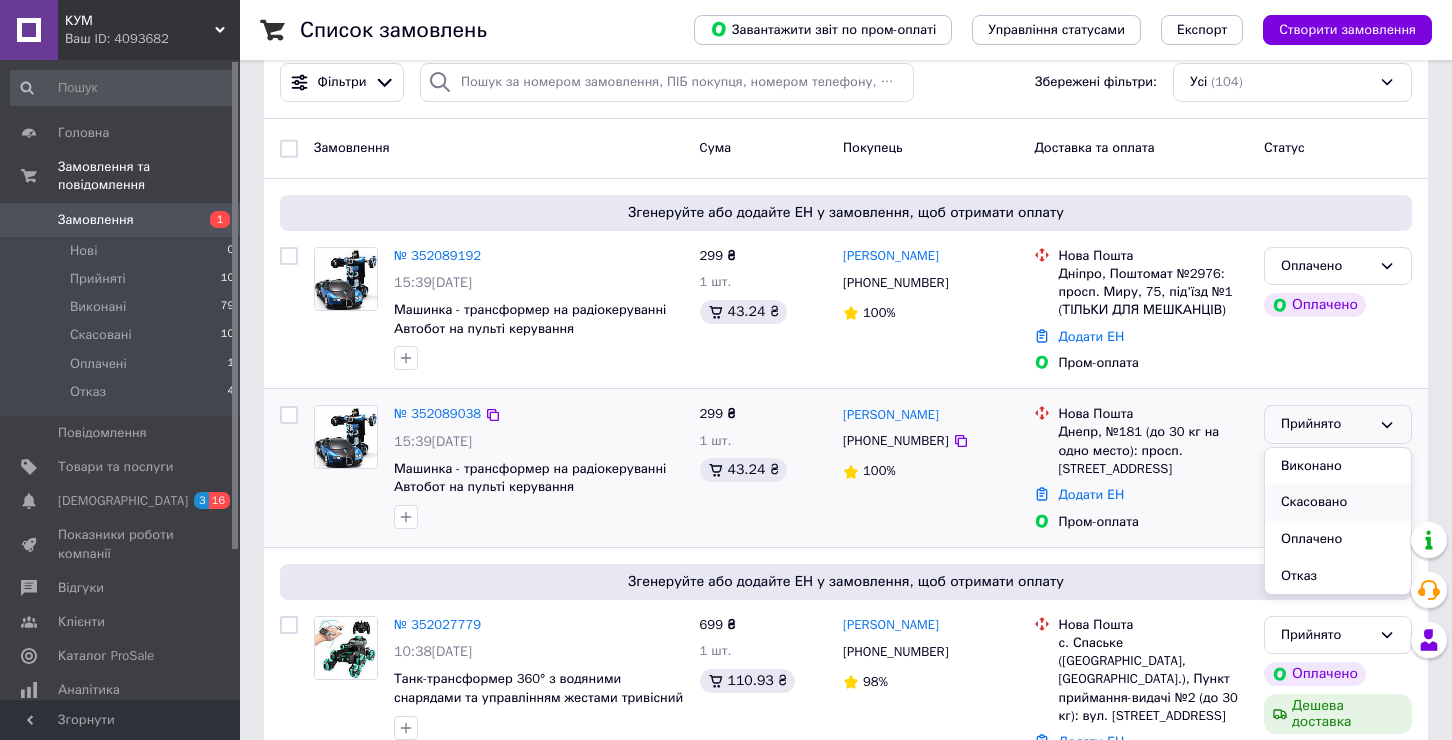 click on "Скасовано" at bounding box center [1338, 502] 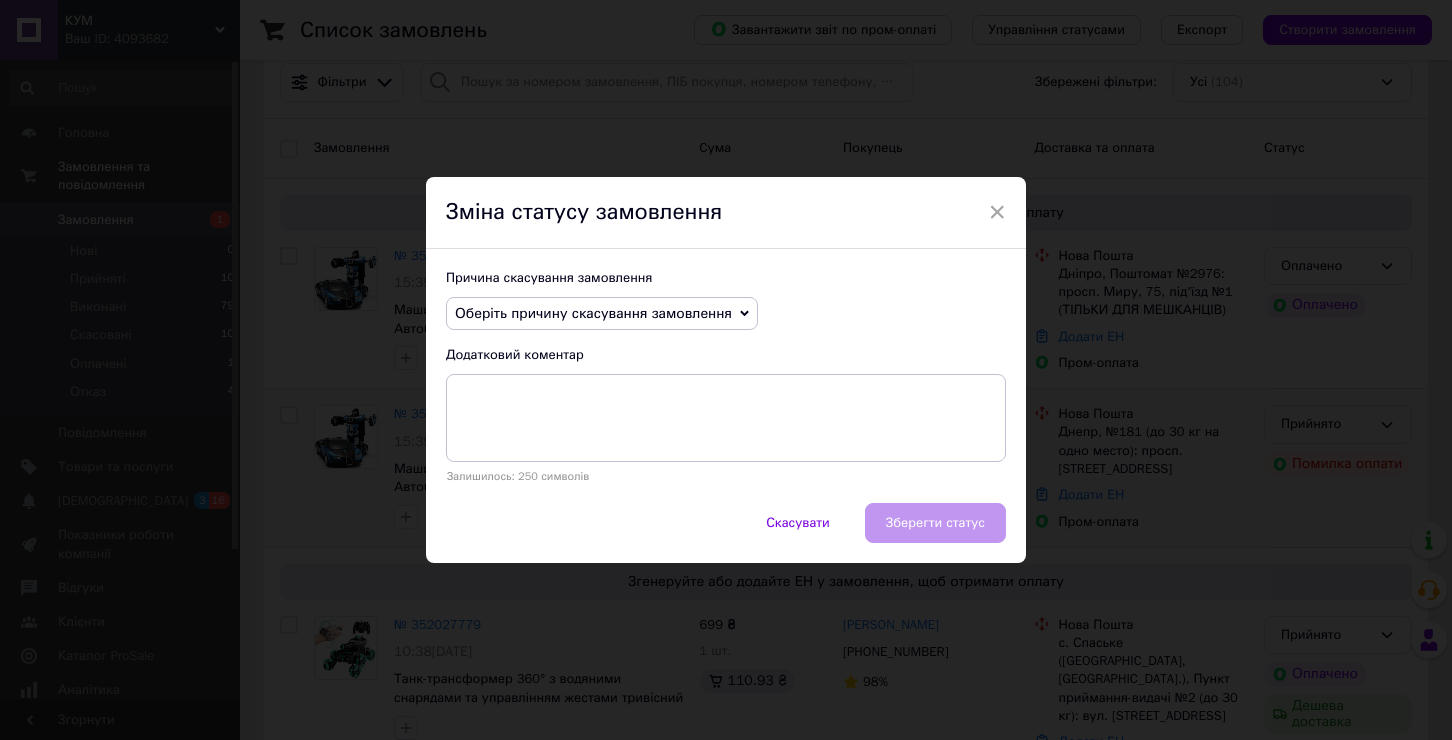 click on "Оберіть причину скасування замовлення" at bounding box center [593, 313] 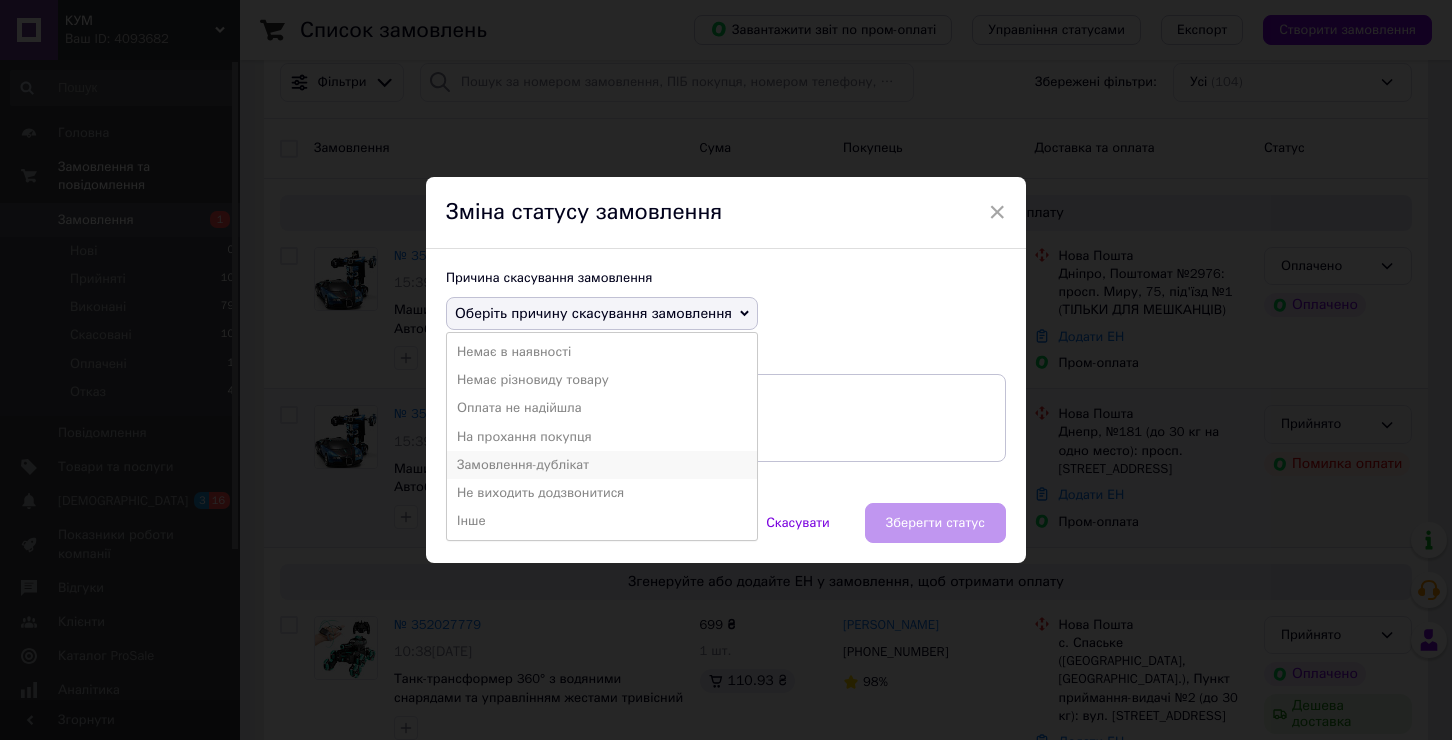 click on "Замовлення-дублікат" at bounding box center (602, 465) 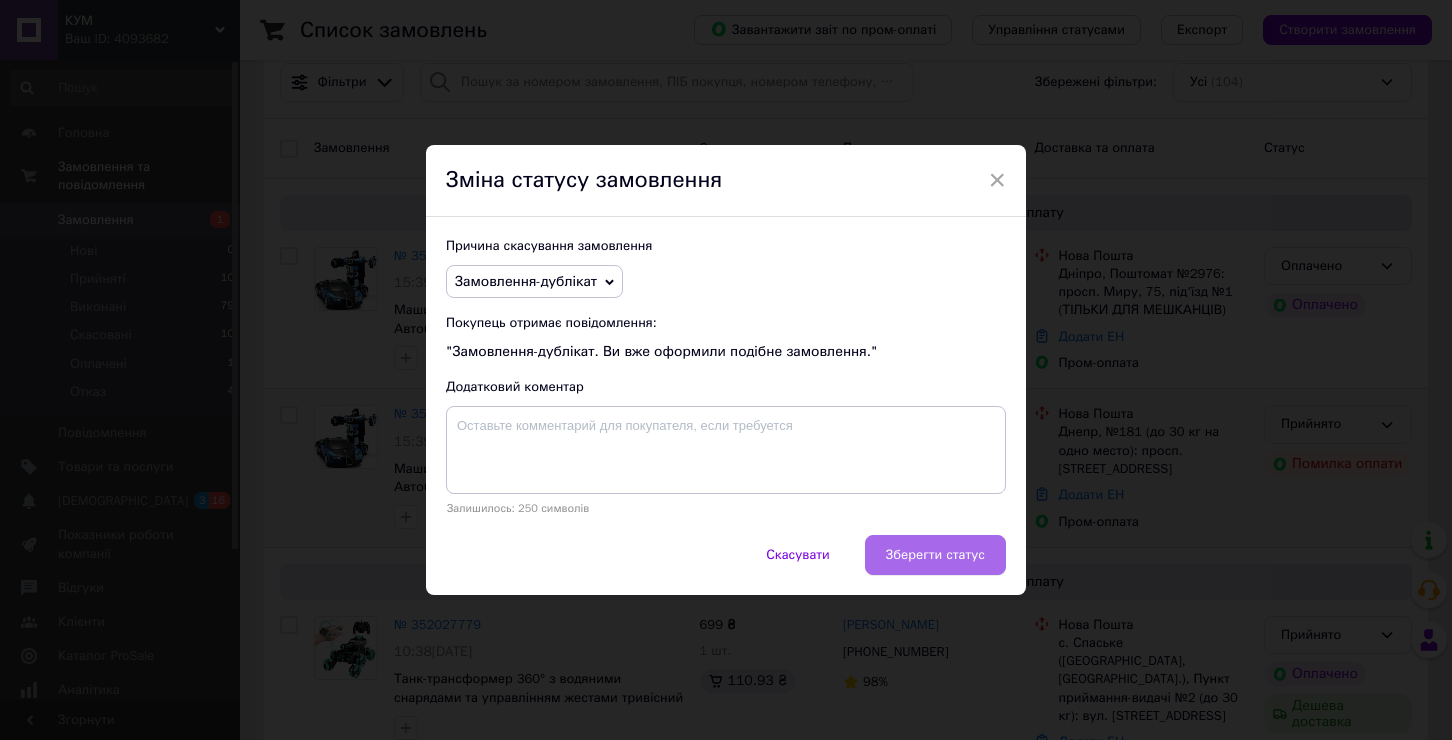 click on "Зберегти статус" at bounding box center [935, 555] 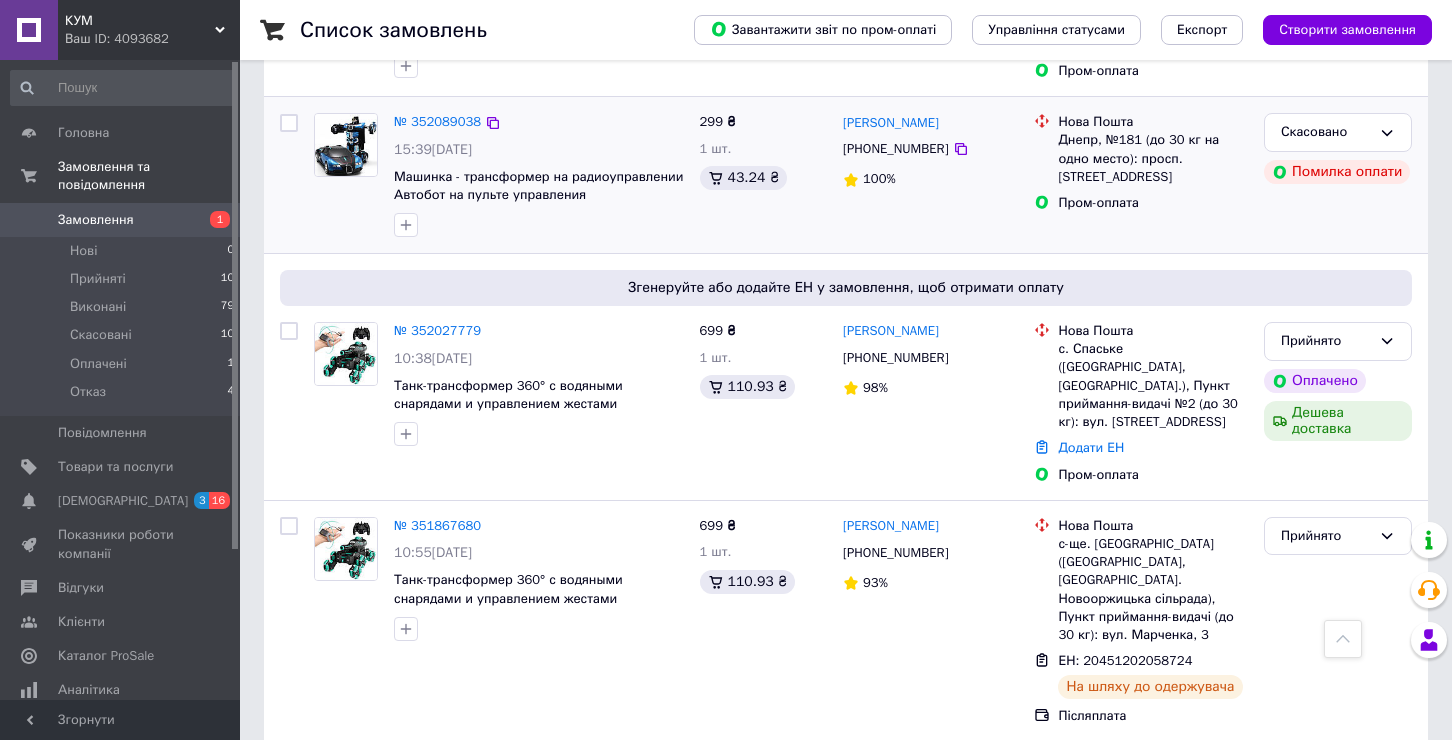 scroll, scrollTop: 396, scrollLeft: 0, axis: vertical 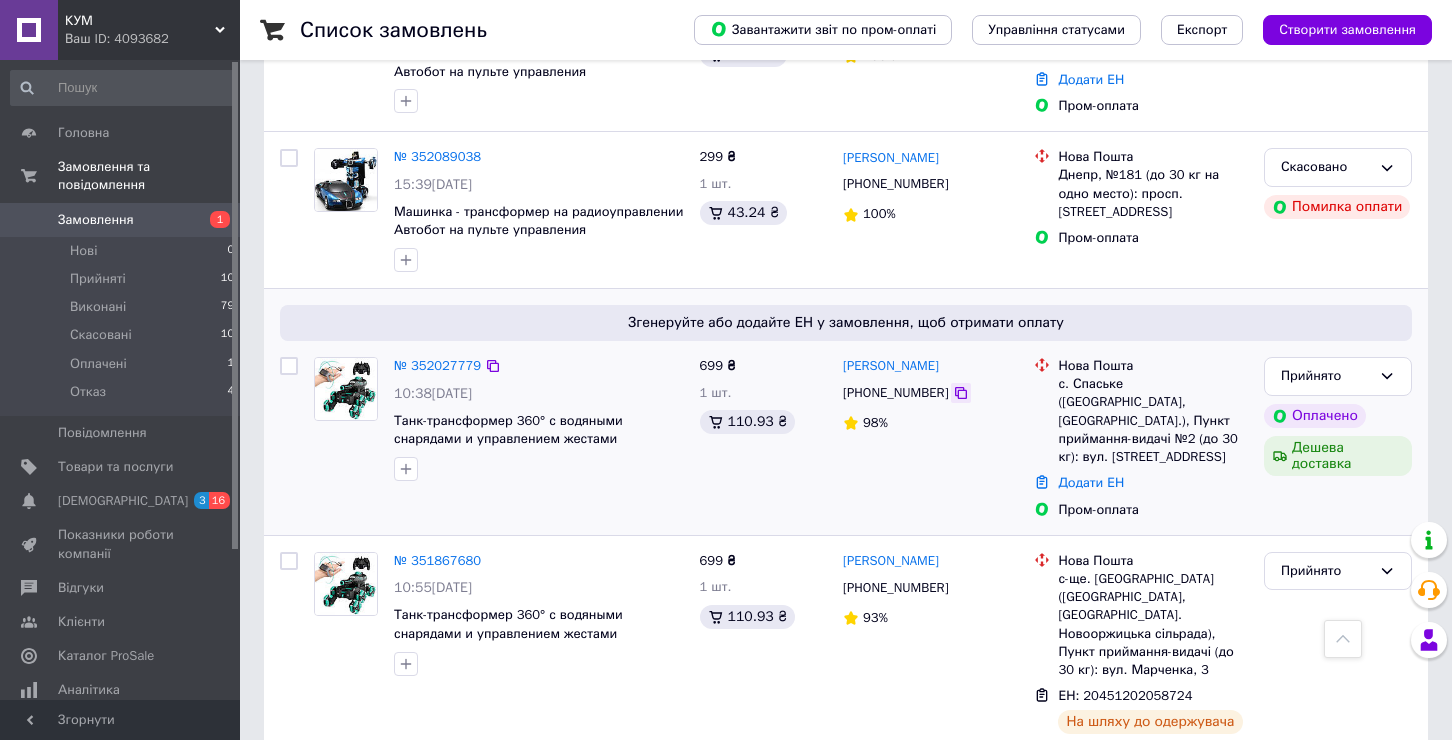 click 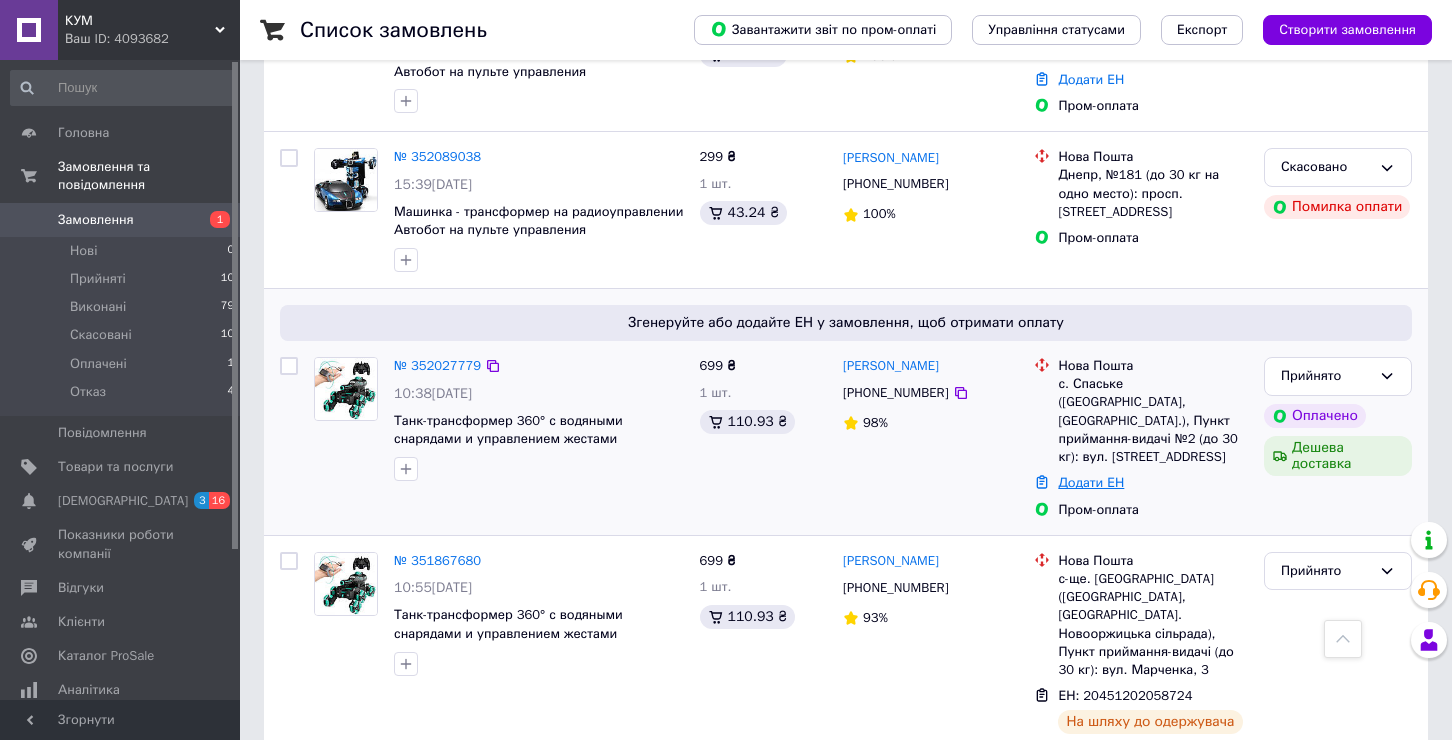 click on "Додати ЕН" at bounding box center (1091, 482) 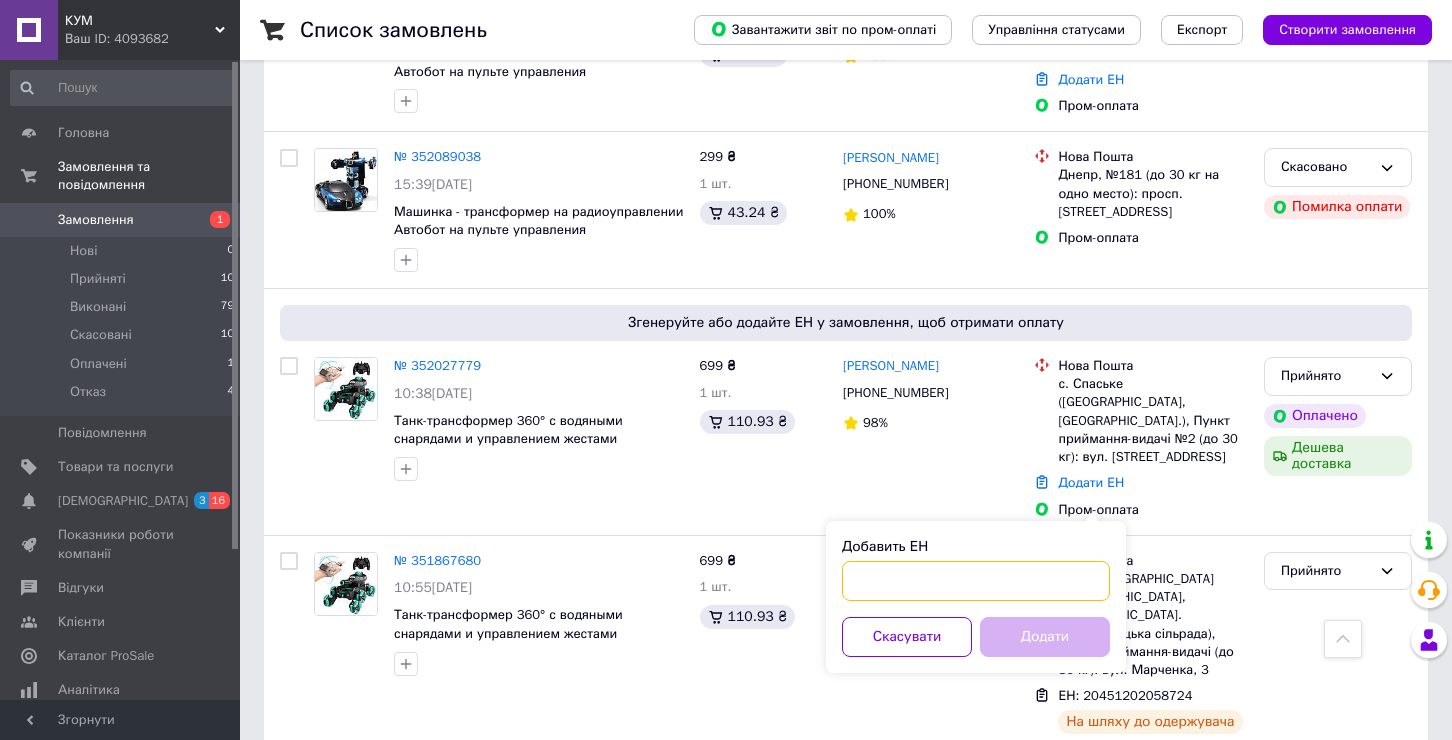 click on "Добавить ЕН" at bounding box center (976, 581) 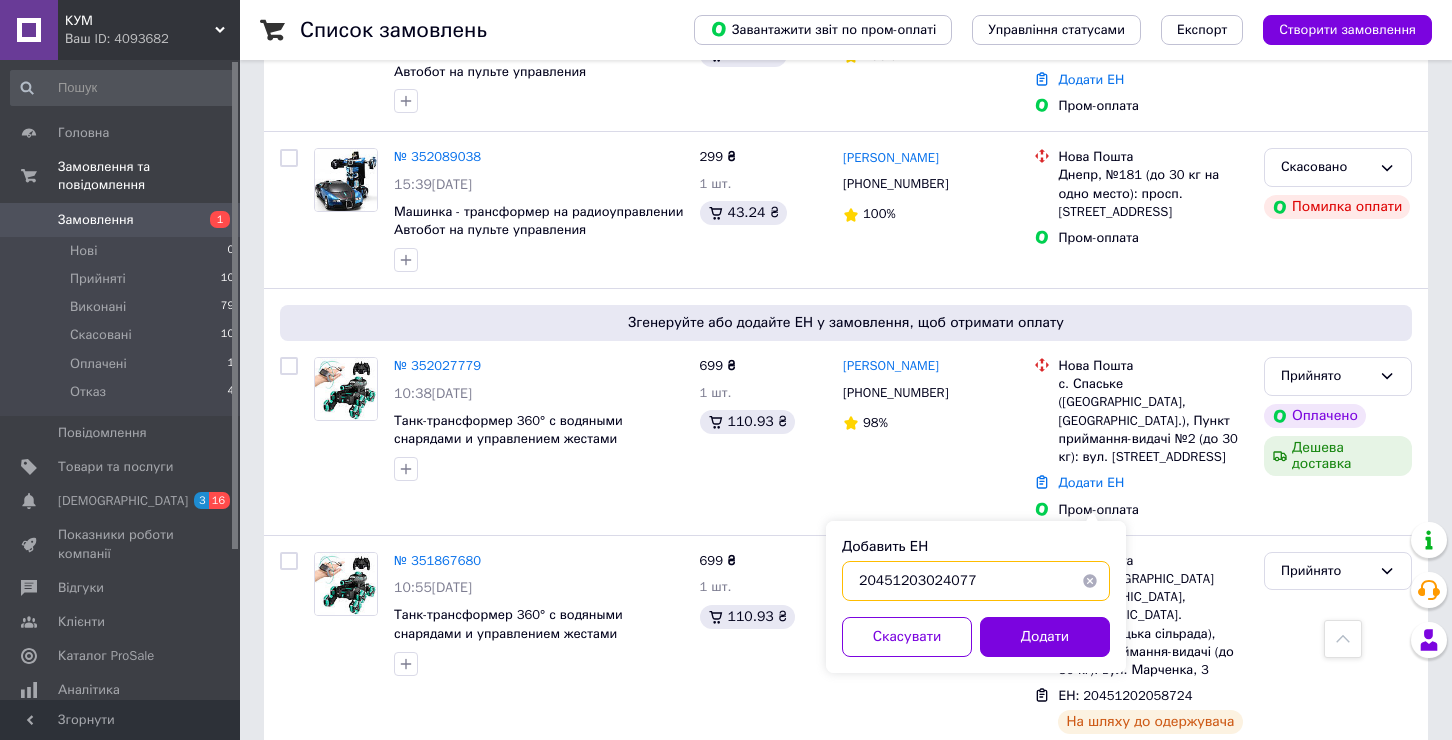 type on "20451203024077" 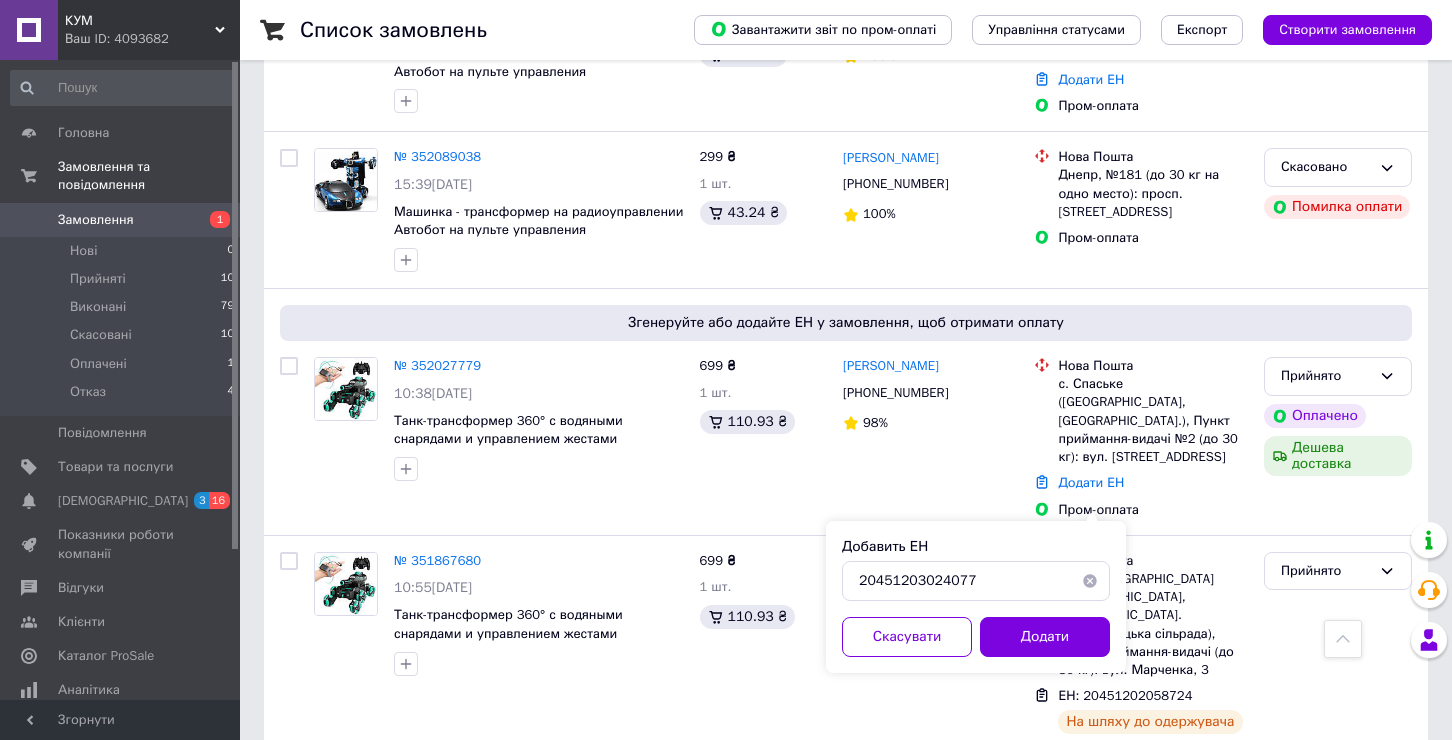 click on "Добавить ЕН 20451203024077 Скасувати Додати" at bounding box center [976, 597] 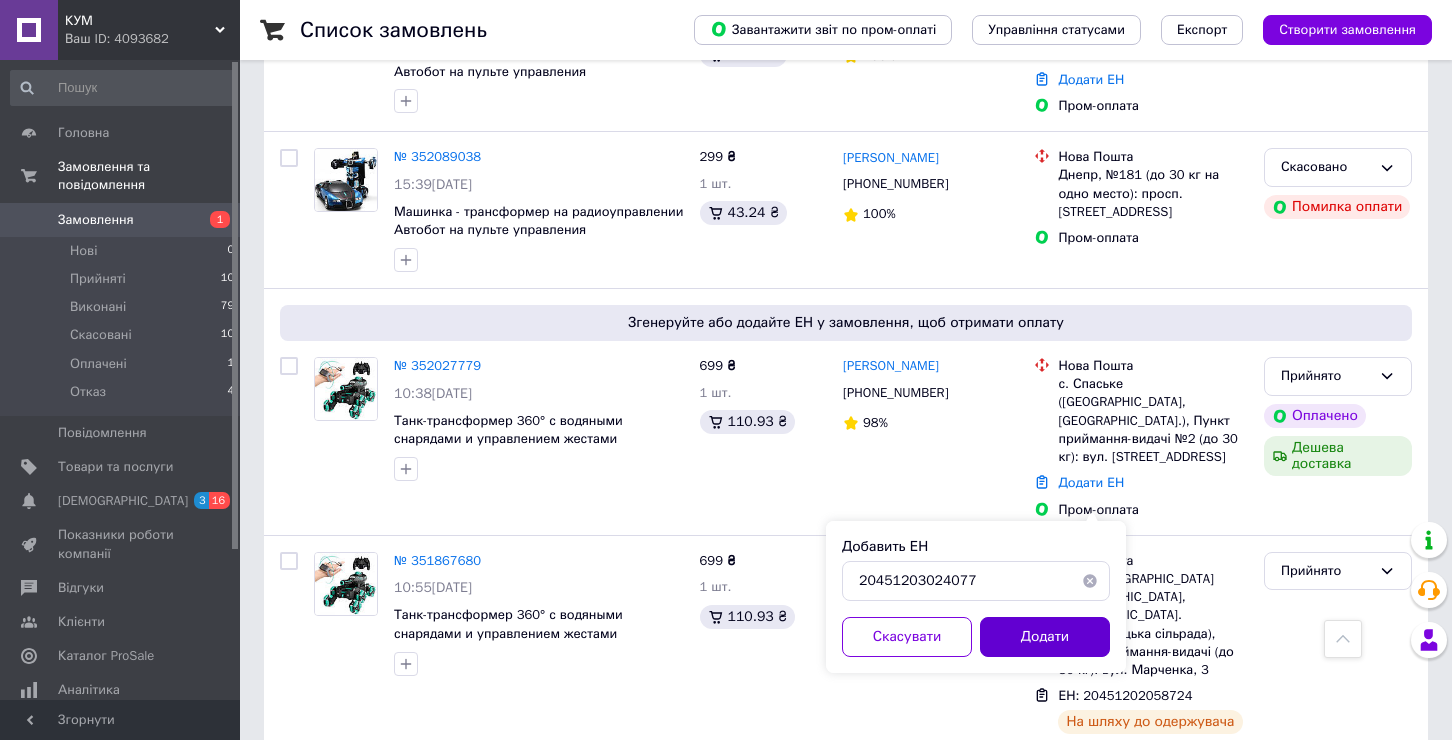 click on "Додати" at bounding box center [1045, 637] 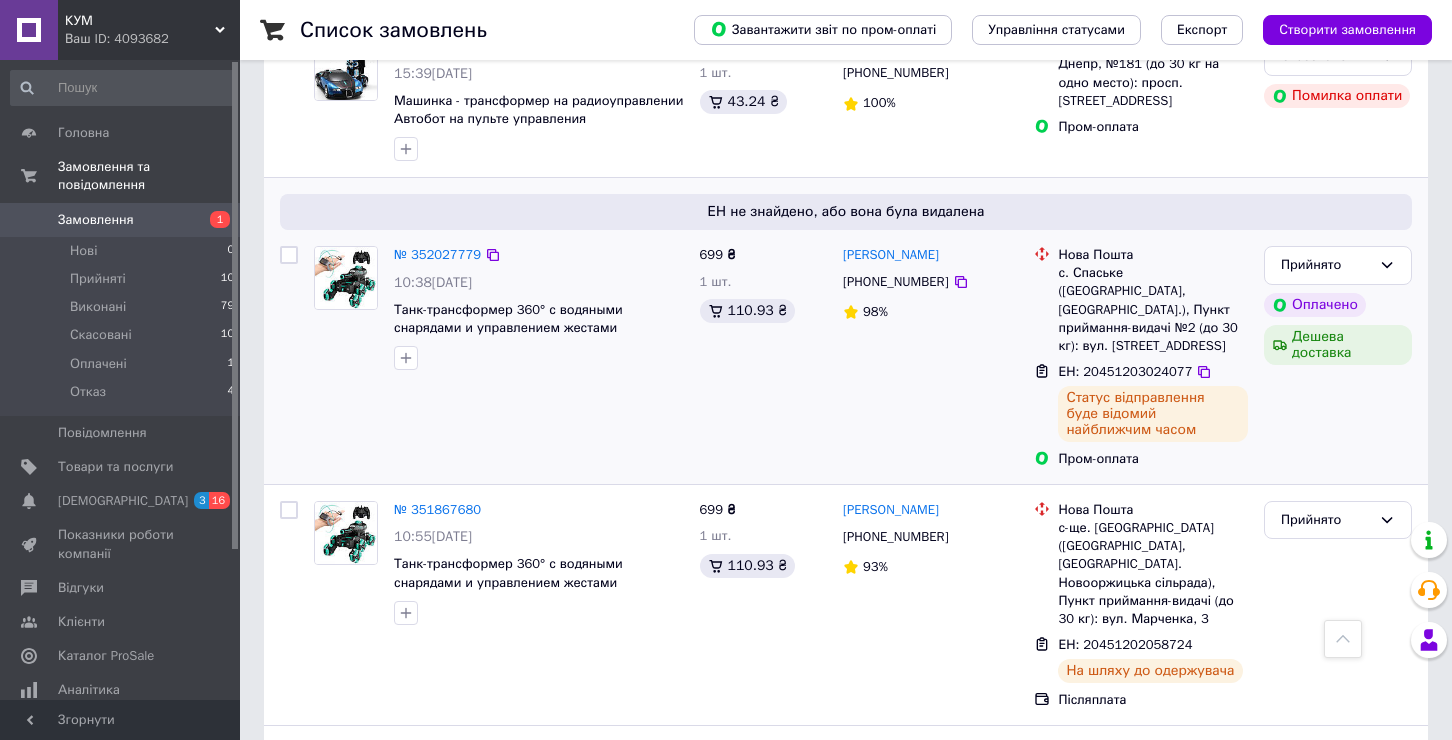 scroll, scrollTop: 642, scrollLeft: 0, axis: vertical 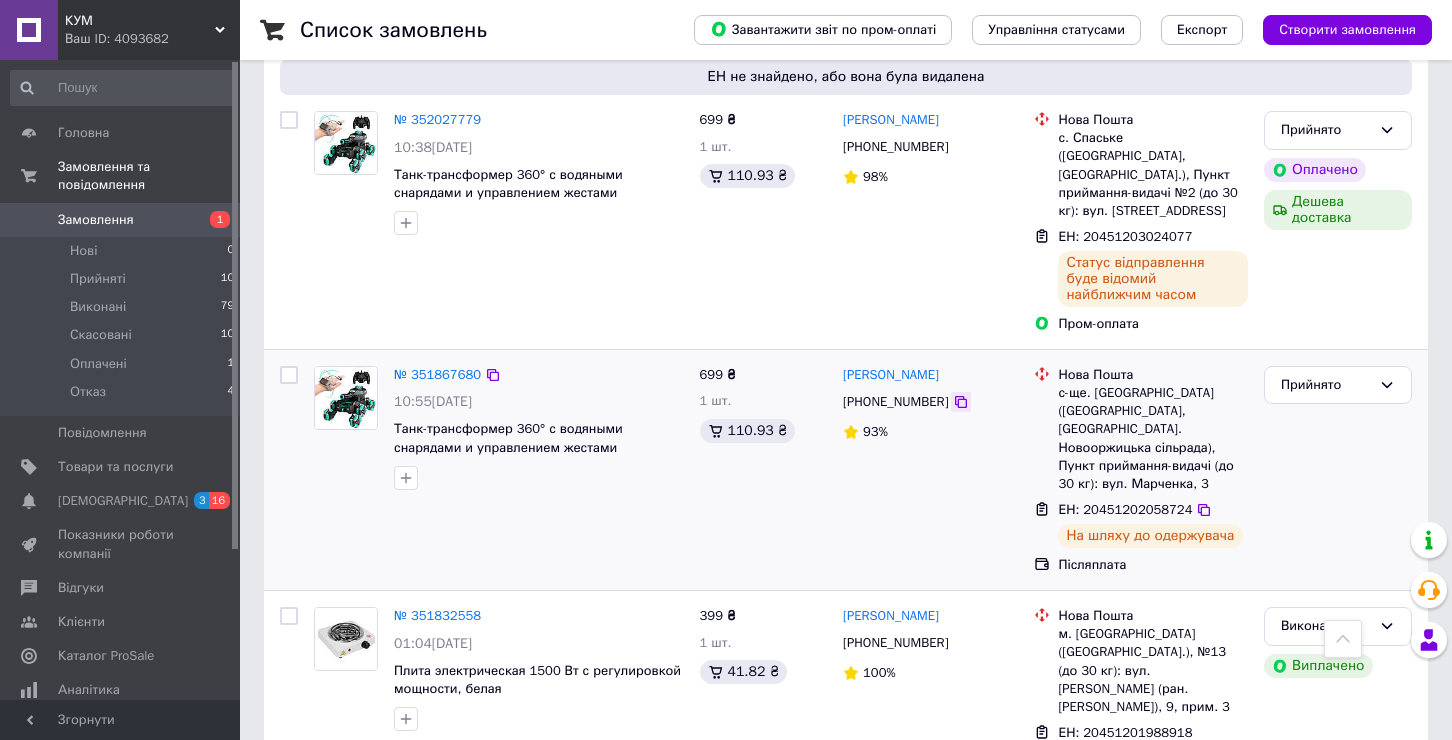 click 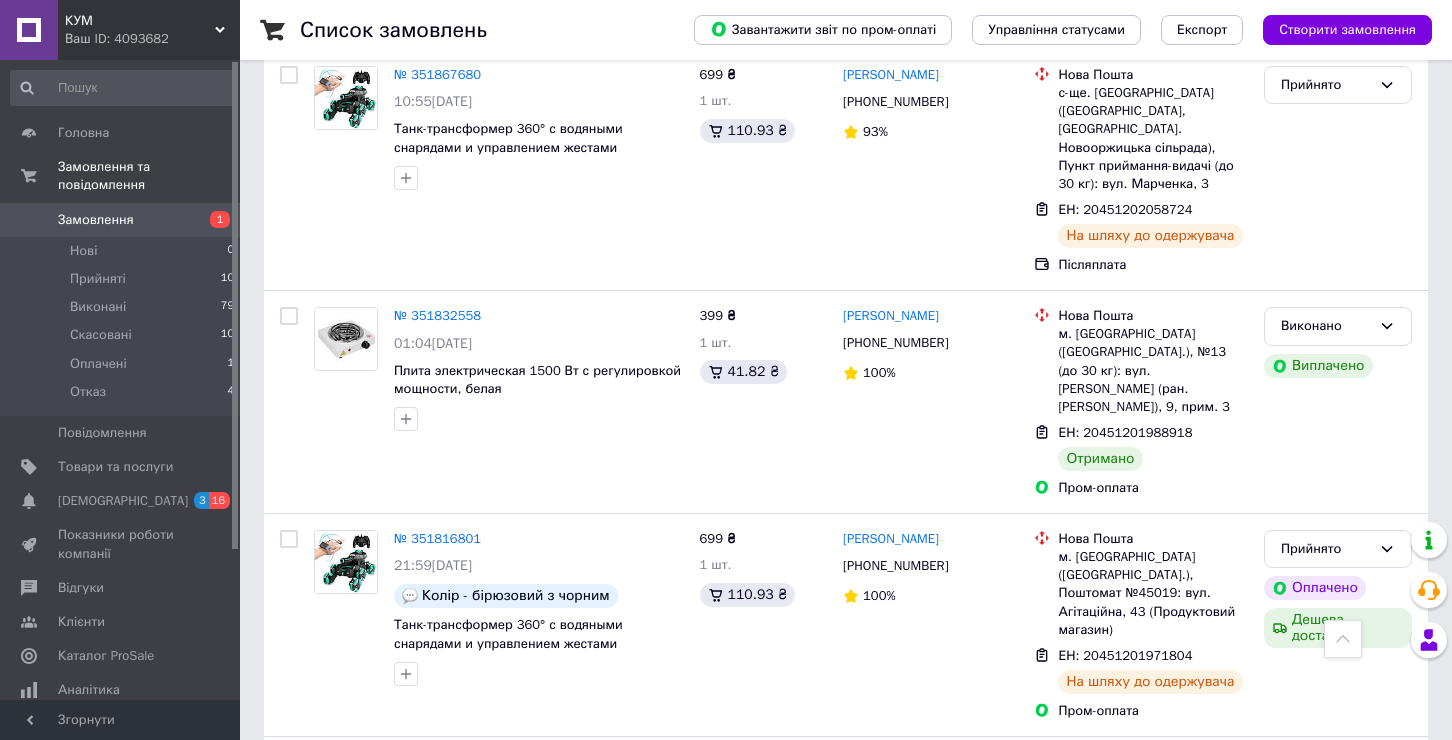 scroll, scrollTop: 944, scrollLeft: 0, axis: vertical 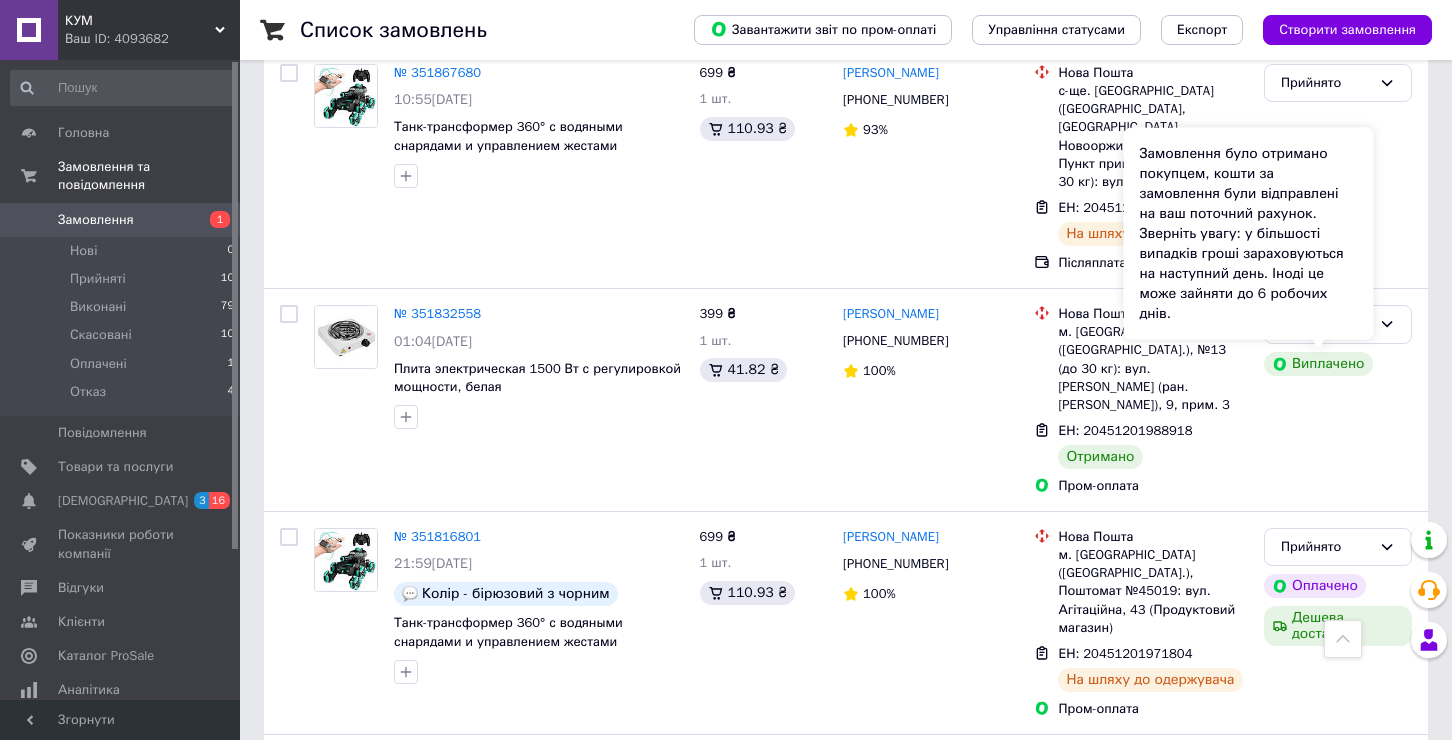 click on "Замовлення було отримано покупцем, кошти за замовлення були відправлені на ваш поточний рахунок. Зверніть увагу: у більшості випадків гроші зараховуються на наступний день. Іноді це може зайняти до 6 робочих днів." at bounding box center [1249, 234] 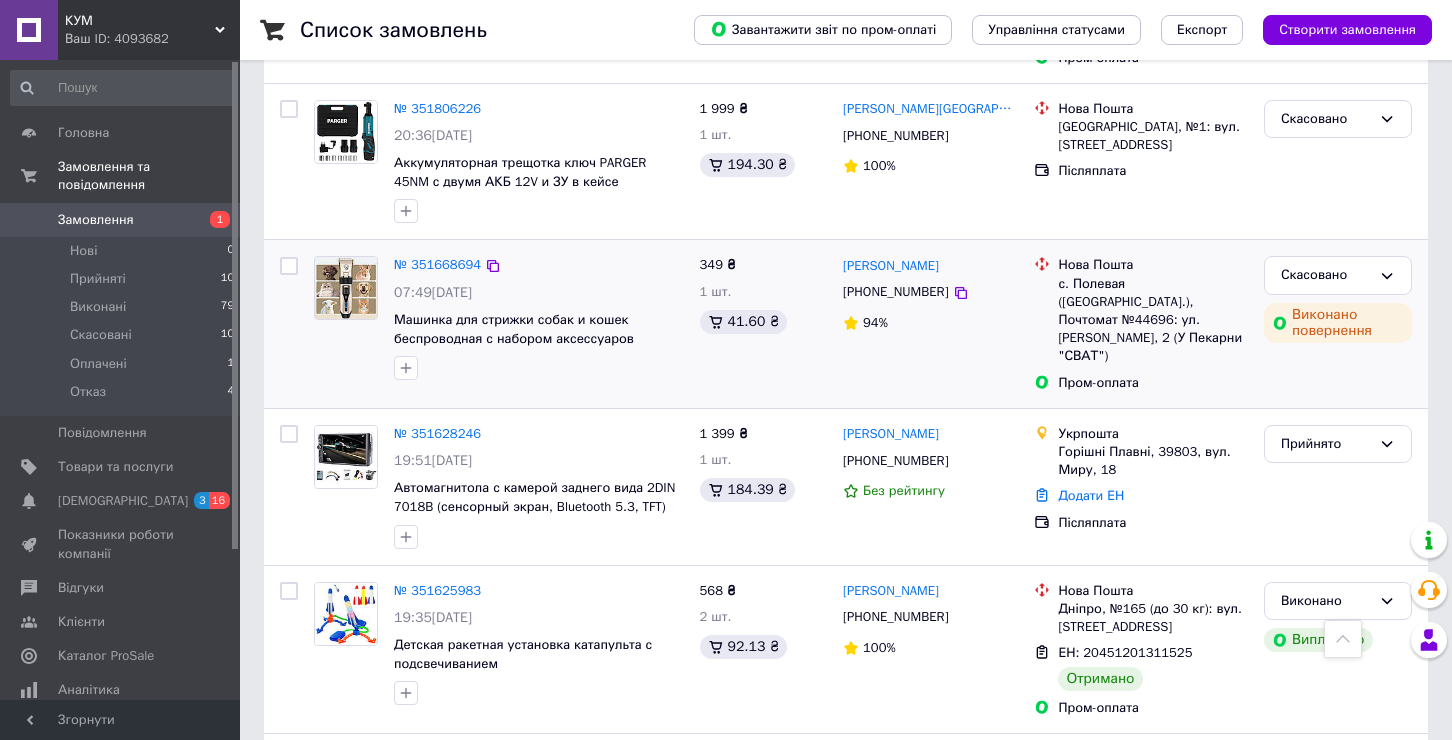 scroll, scrollTop: 1614, scrollLeft: 0, axis: vertical 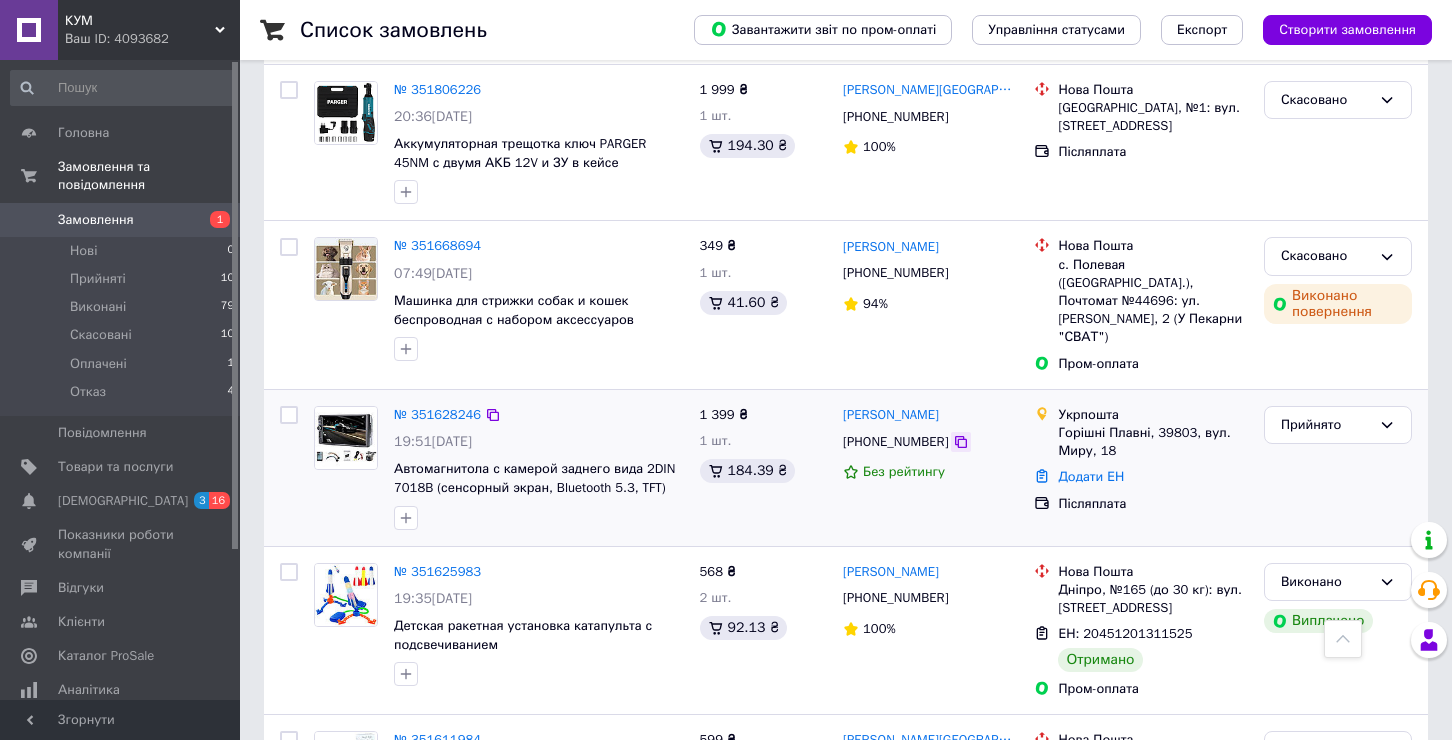 click 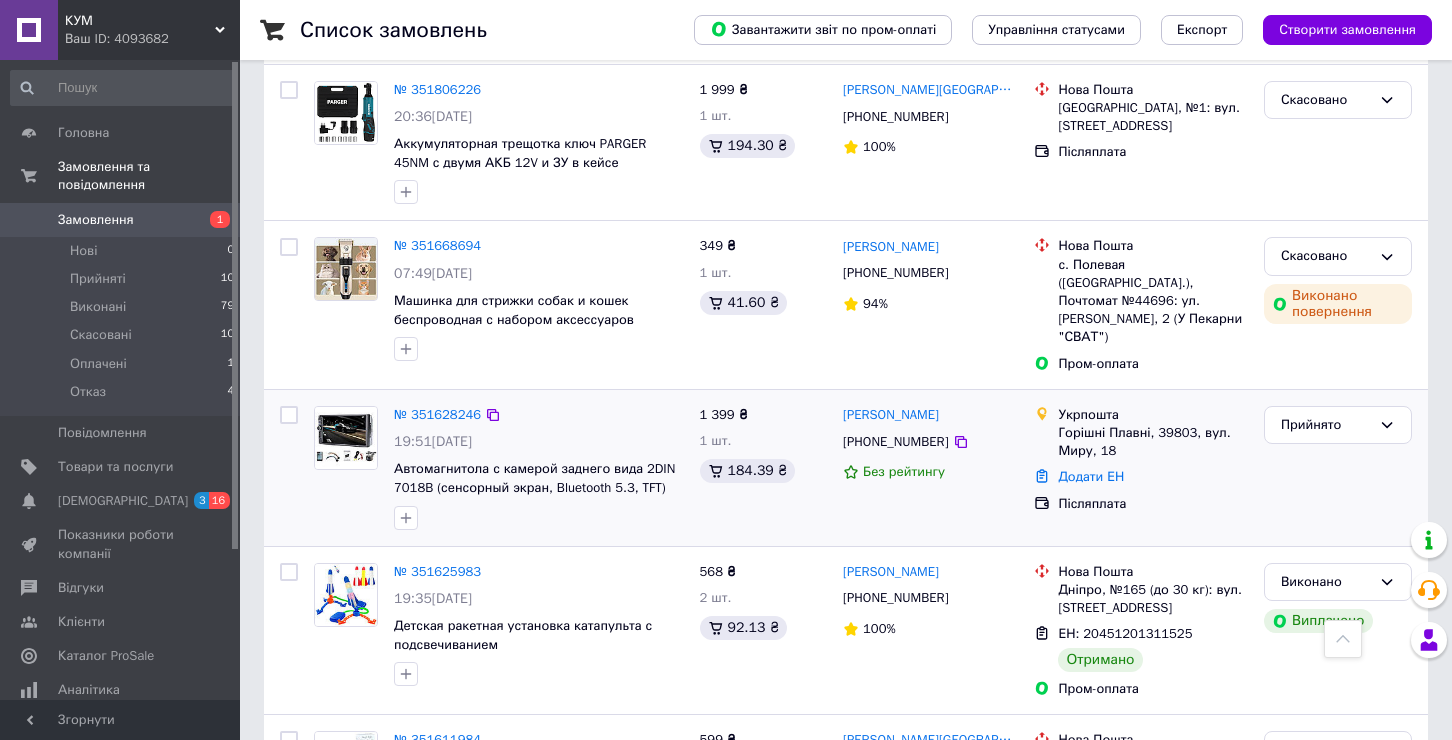 scroll, scrollTop: 1669, scrollLeft: 0, axis: vertical 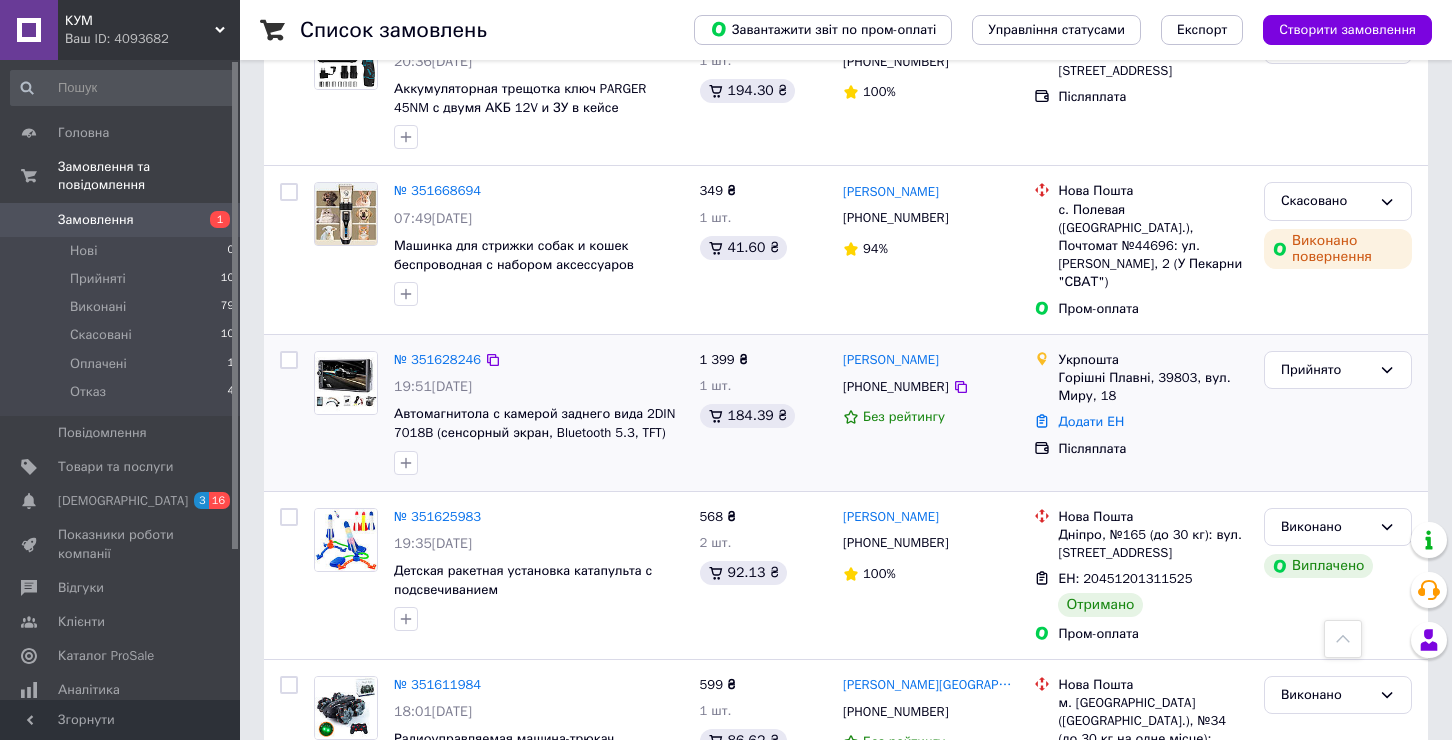 click on "Додати ЕН" at bounding box center (1153, 422) 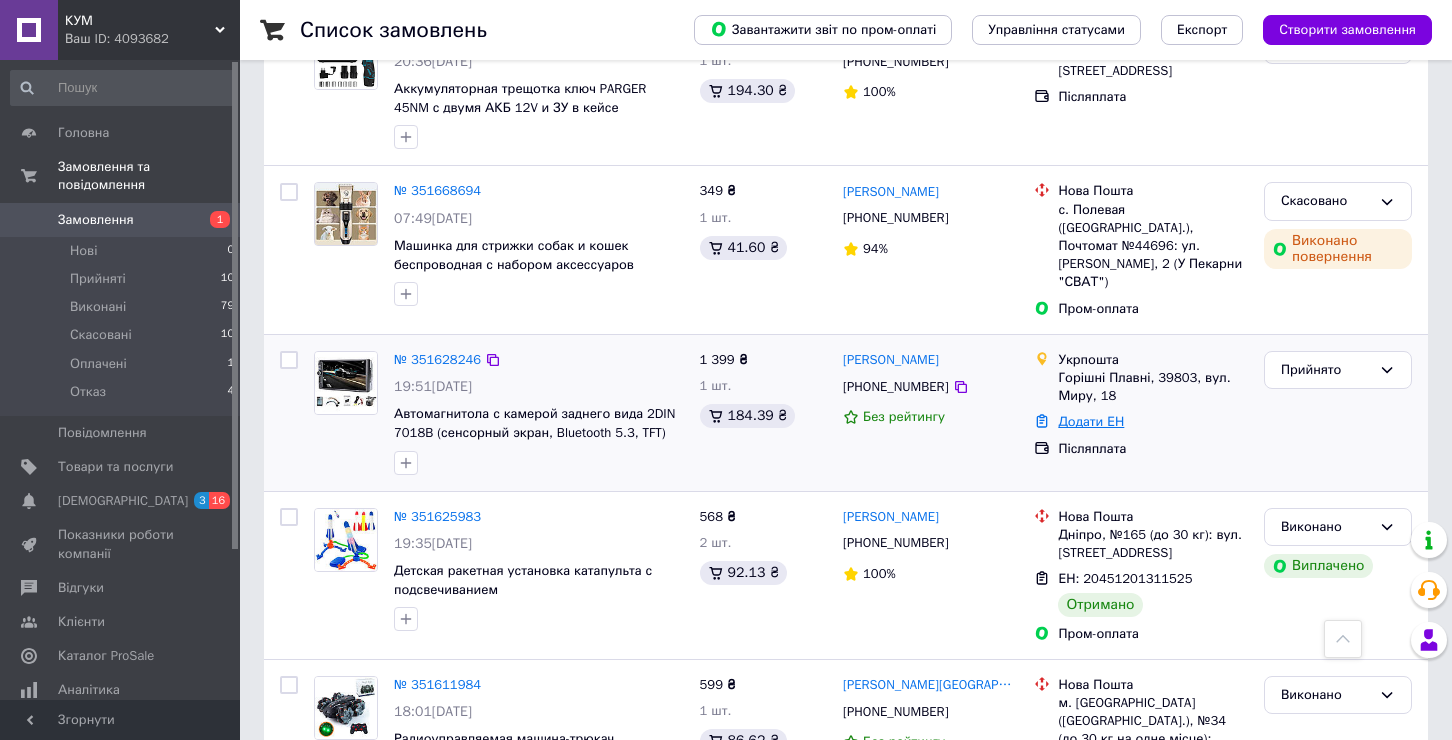 click on "Додати ЕН" at bounding box center [1091, 421] 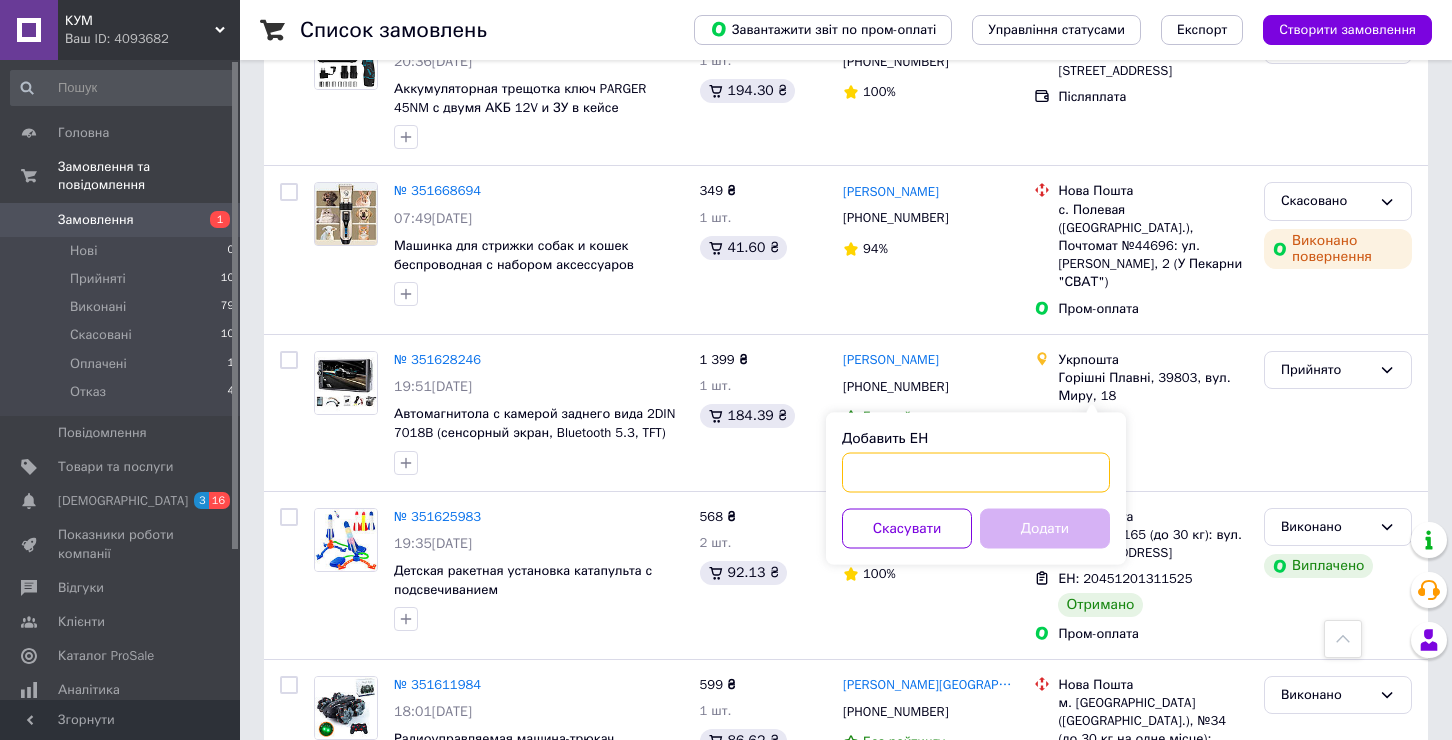 click on "Добавить ЕН" at bounding box center [976, 473] 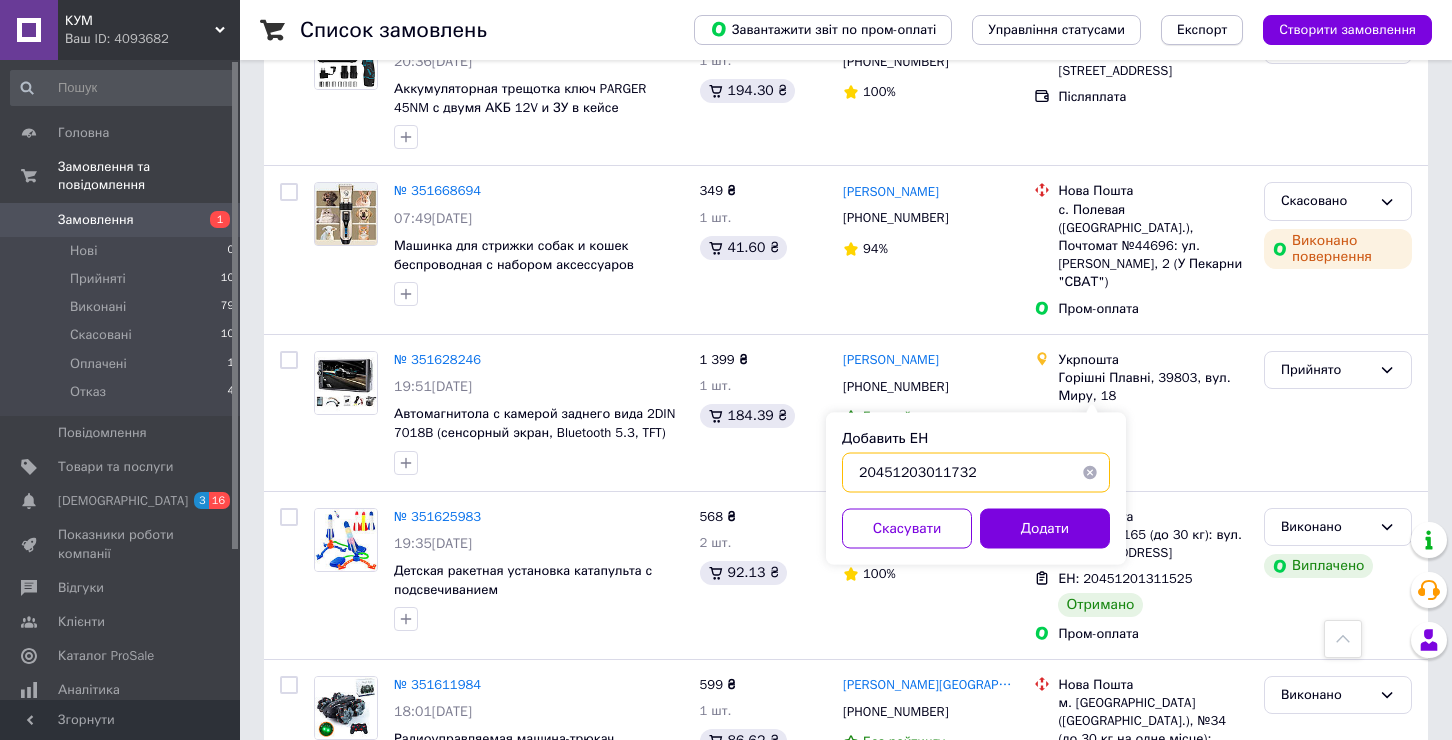 type on "20451203011732" 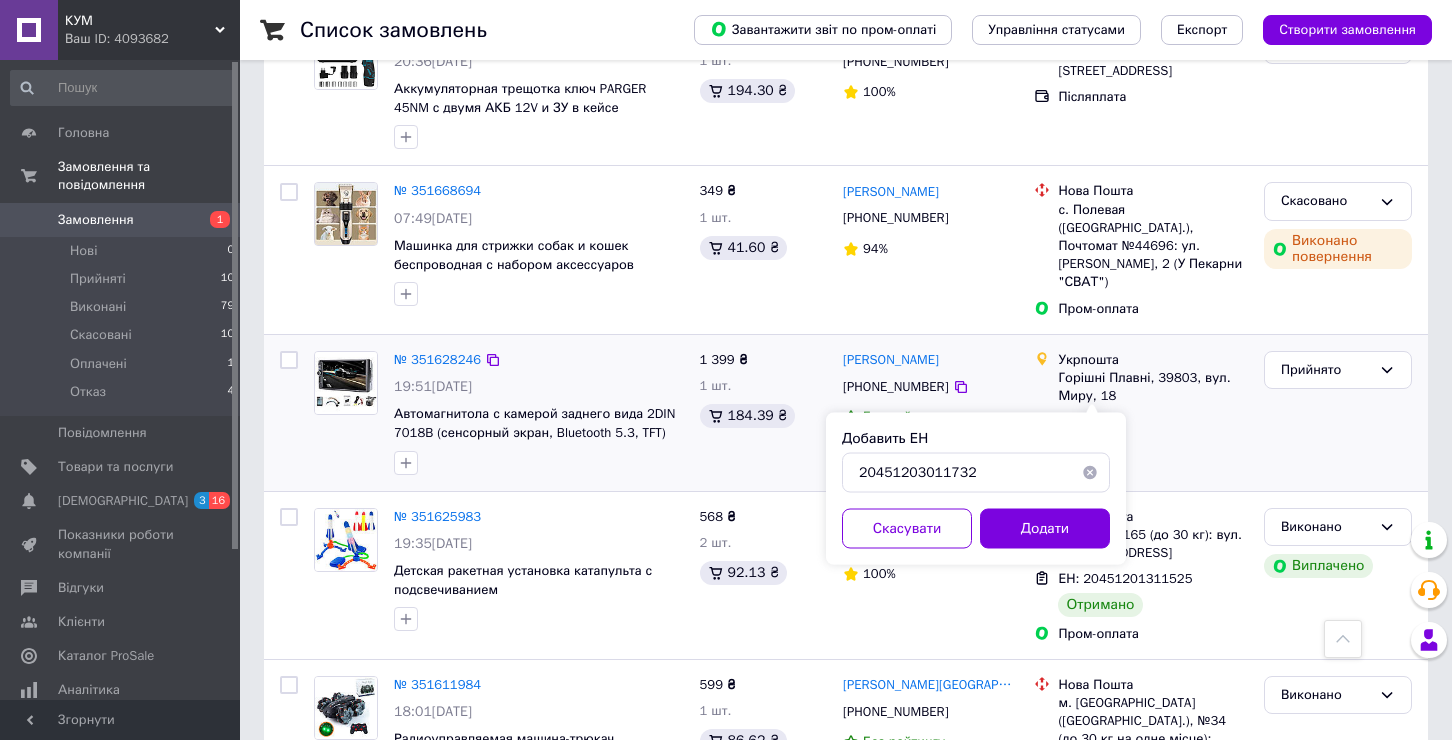 click on "[PHONE_NUMBER]" at bounding box center (930, 387) 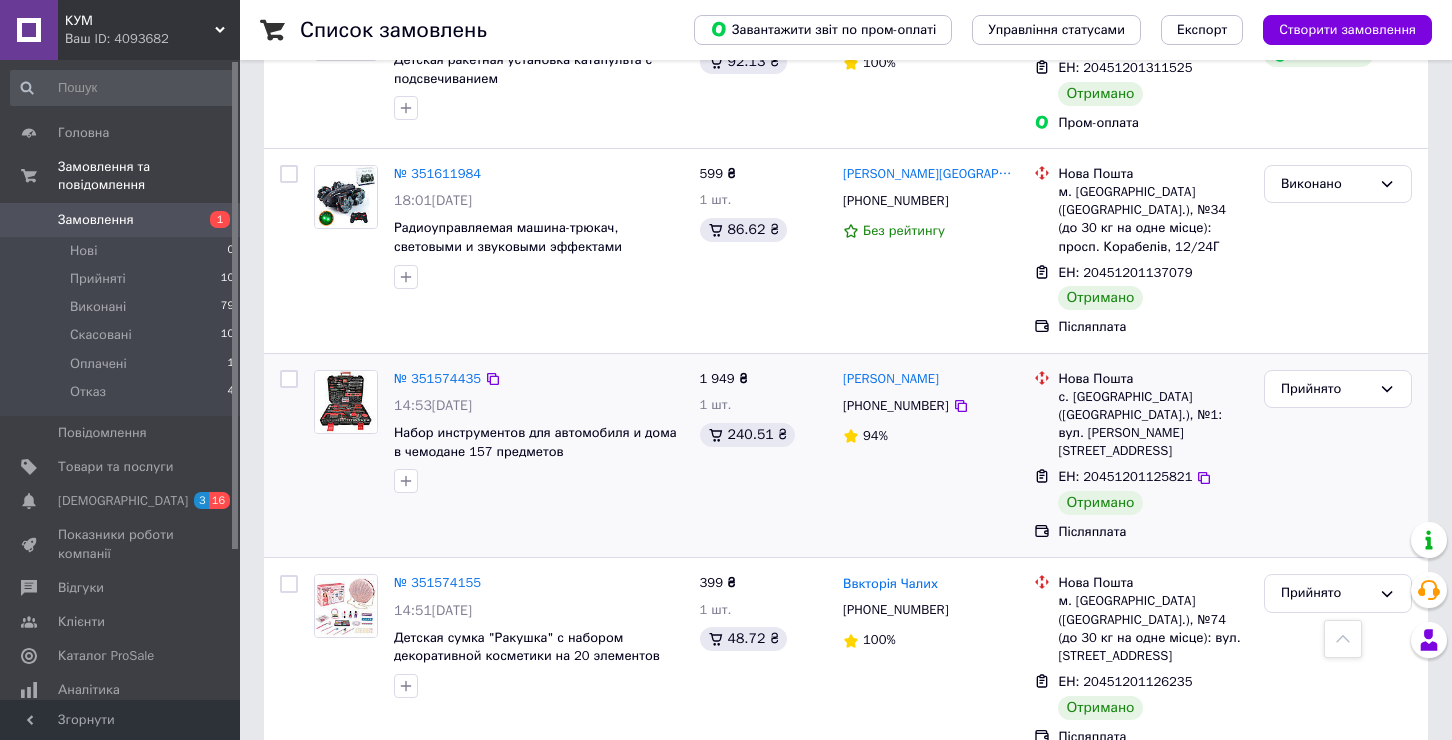 scroll, scrollTop: 2182, scrollLeft: 0, axis: vertical 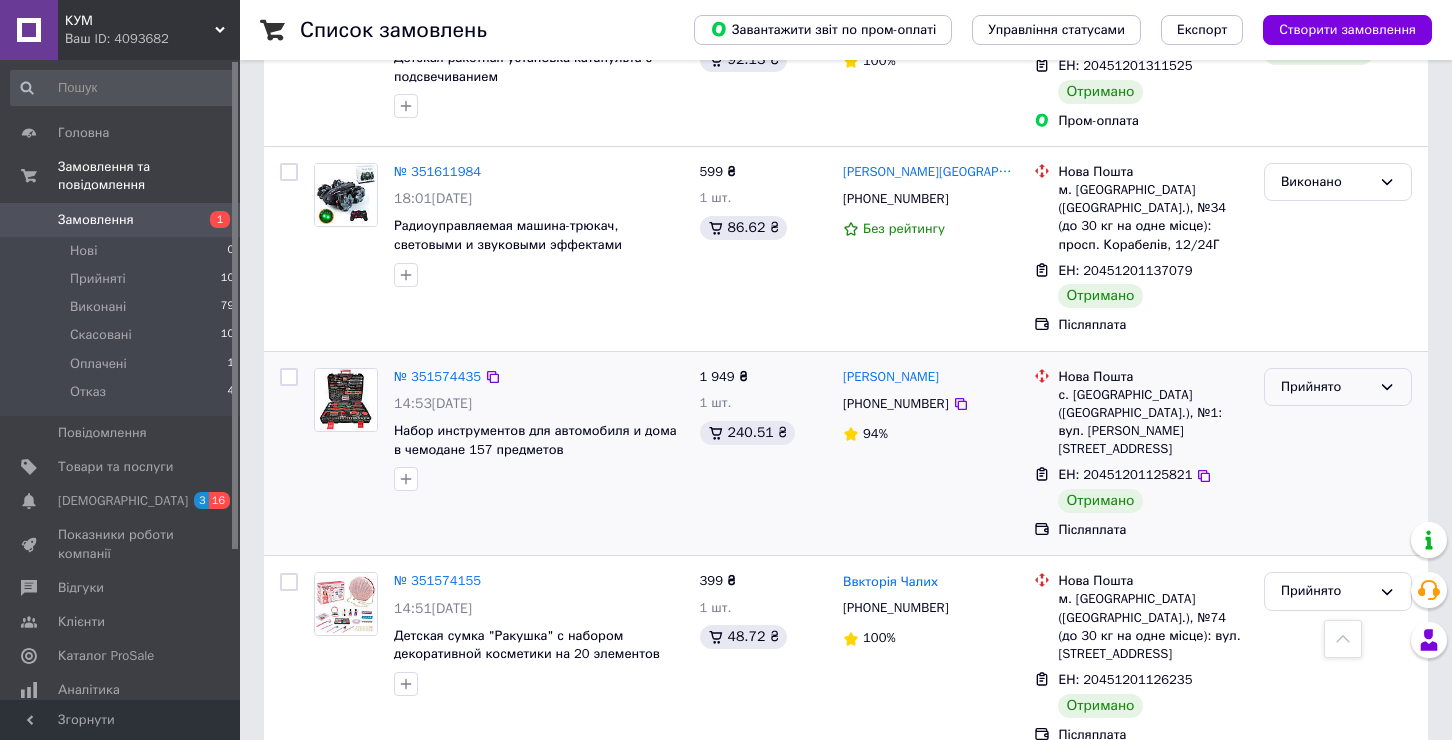 click on "Прийнято" at bounding box center [1338, 387] 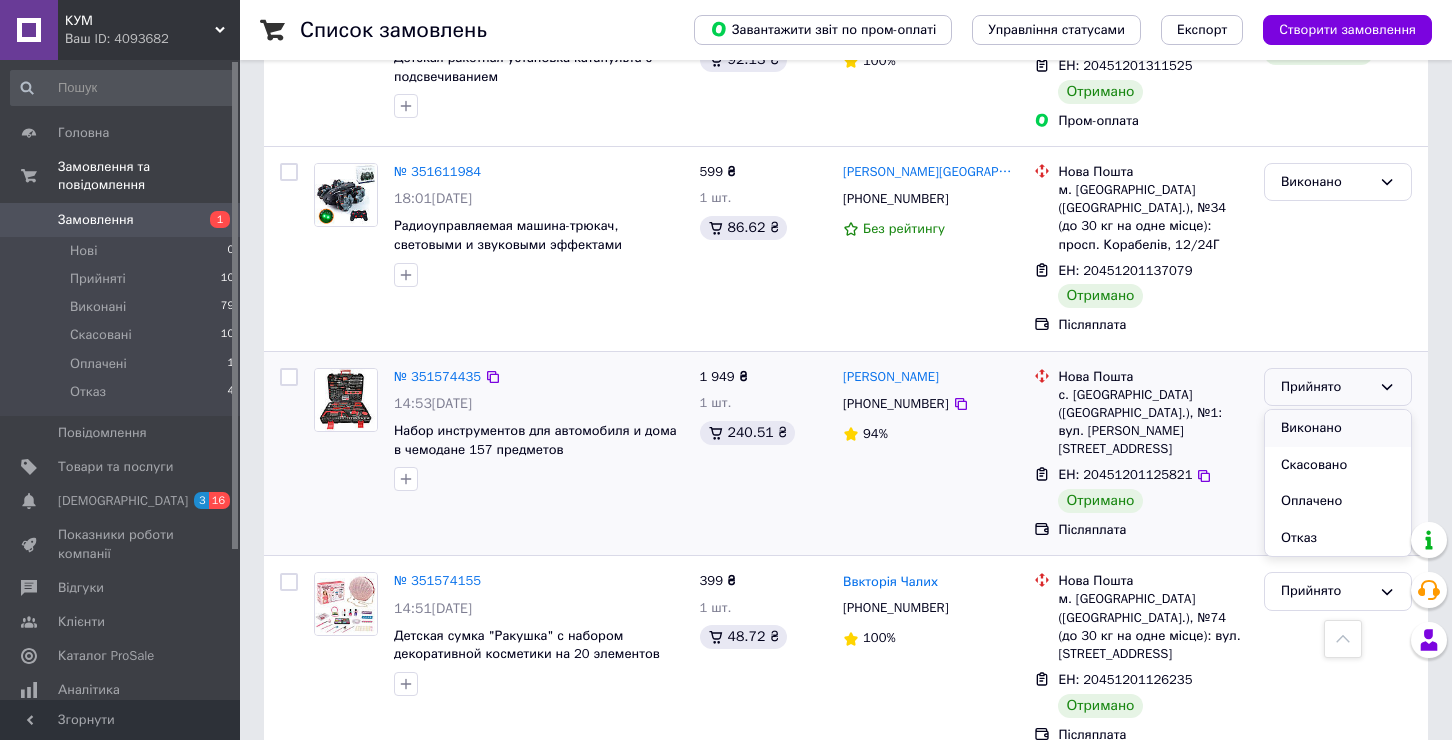 click on "Виконано" at bounding box center (1338, 428) 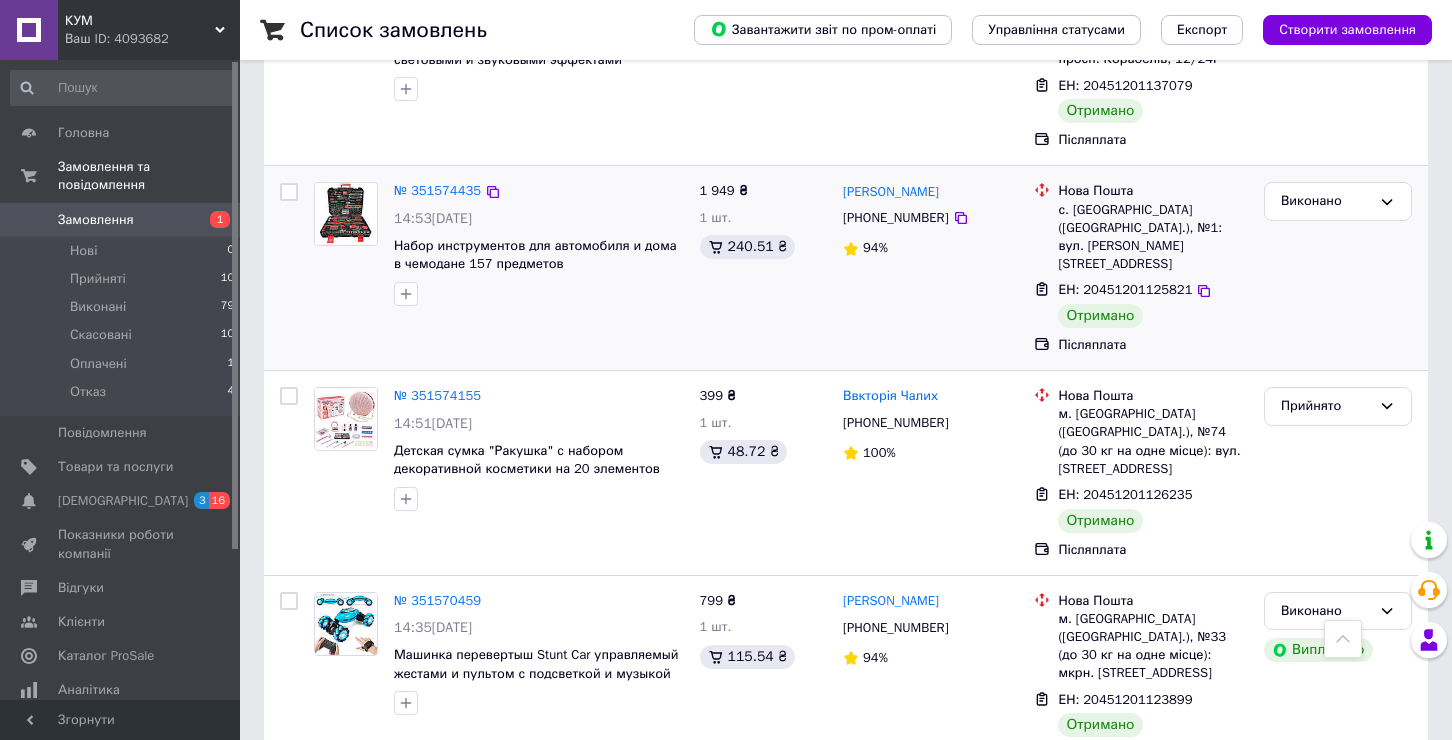 scroll, scrollTop: 2399, scrollLeft: 0, axis: vertical 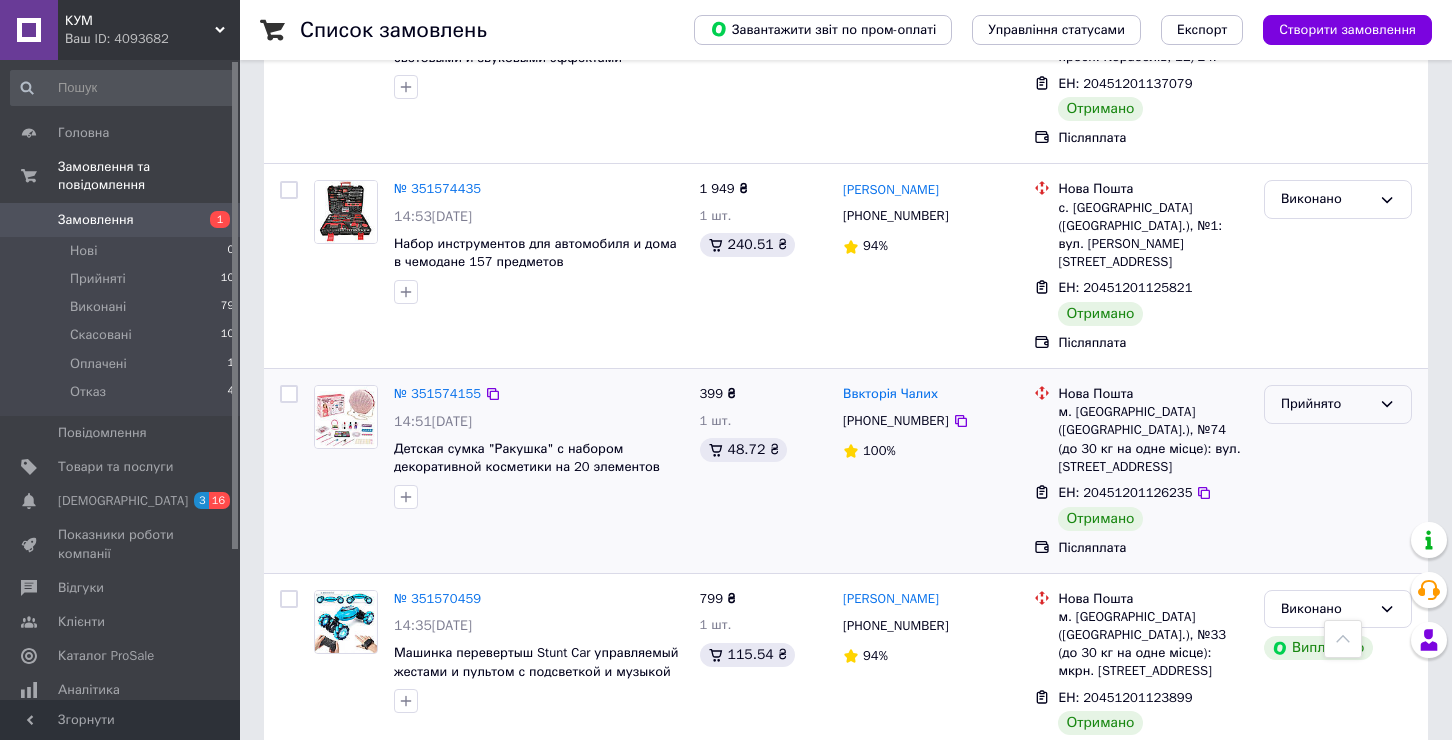 click on "Прийнято" at bounding box center [1326, 404] 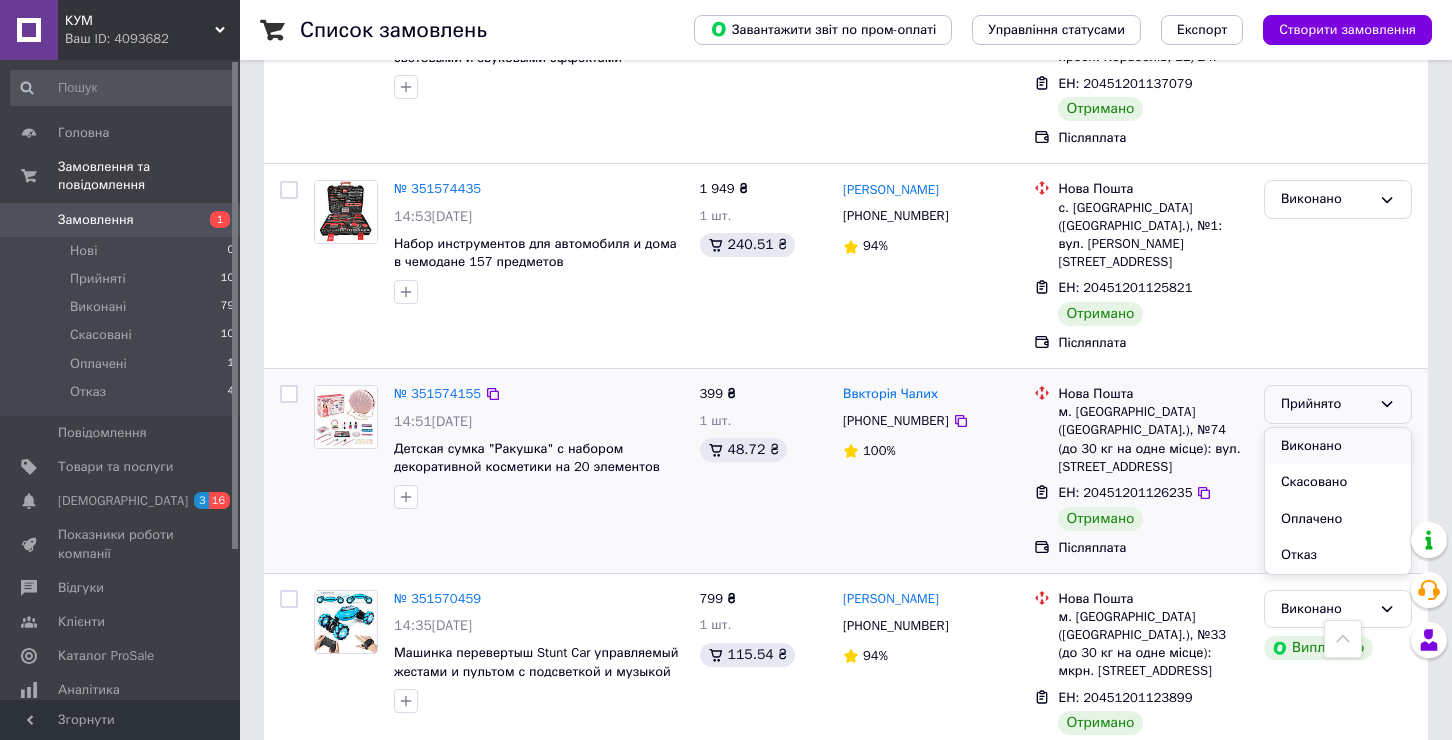 click on "Виконано" at bounding box center [1338, 446] 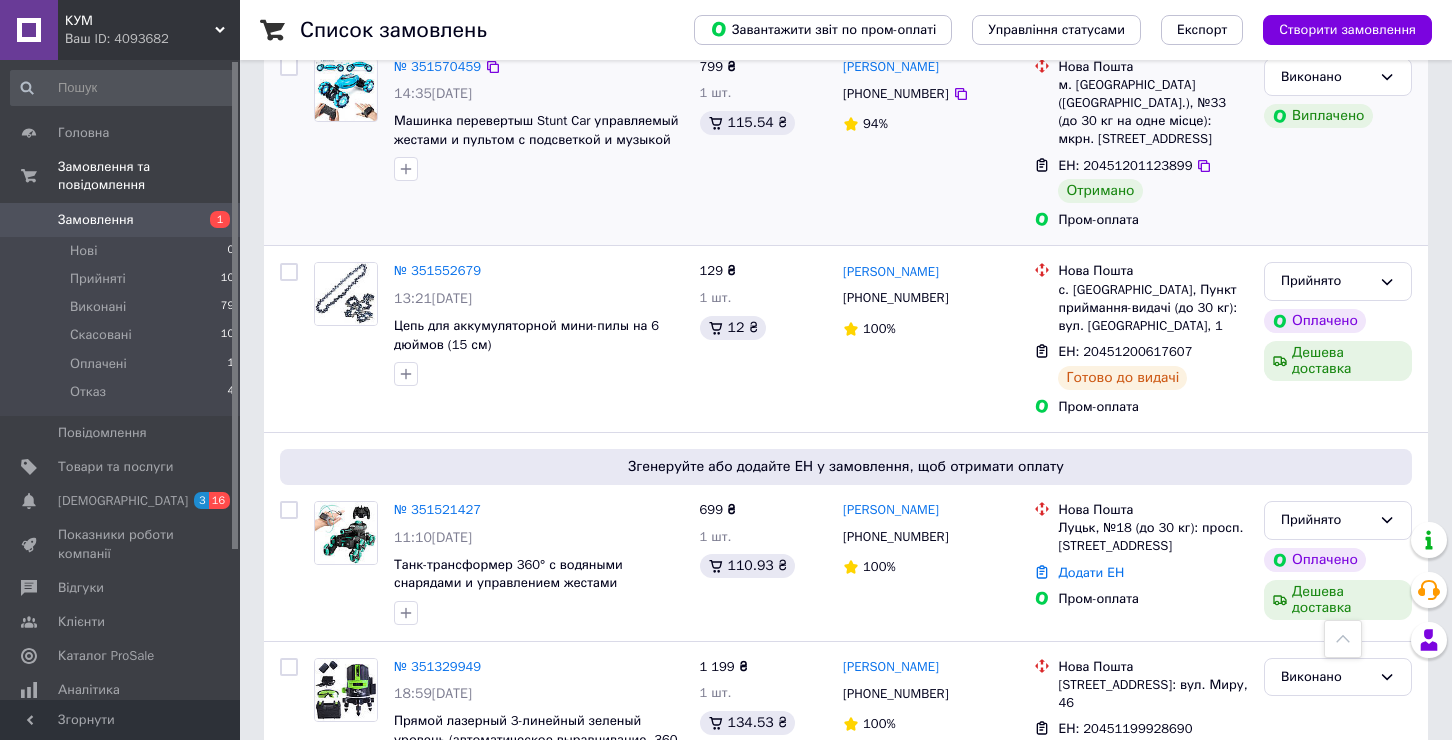 scroll, scrollTop: 2936, scrollLeft: 0, axis: vertical 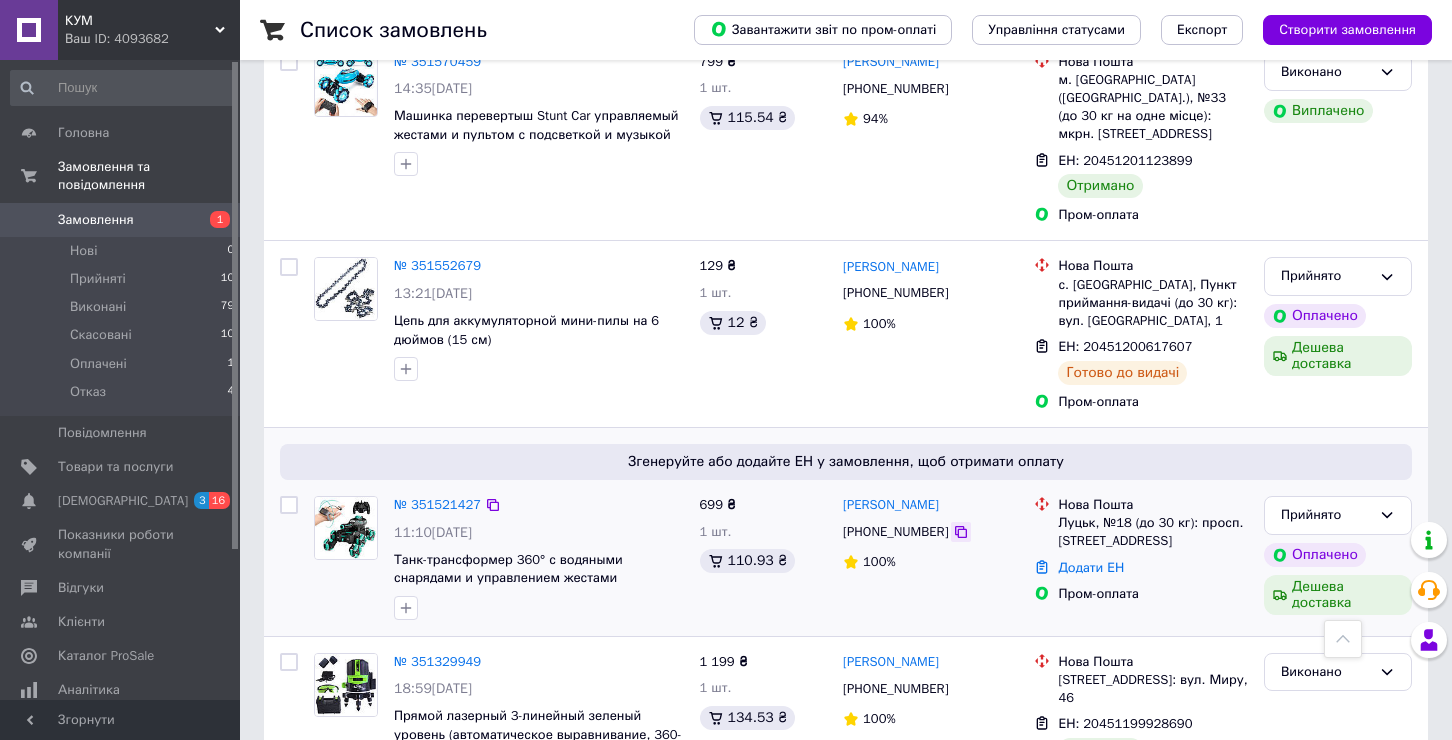 click 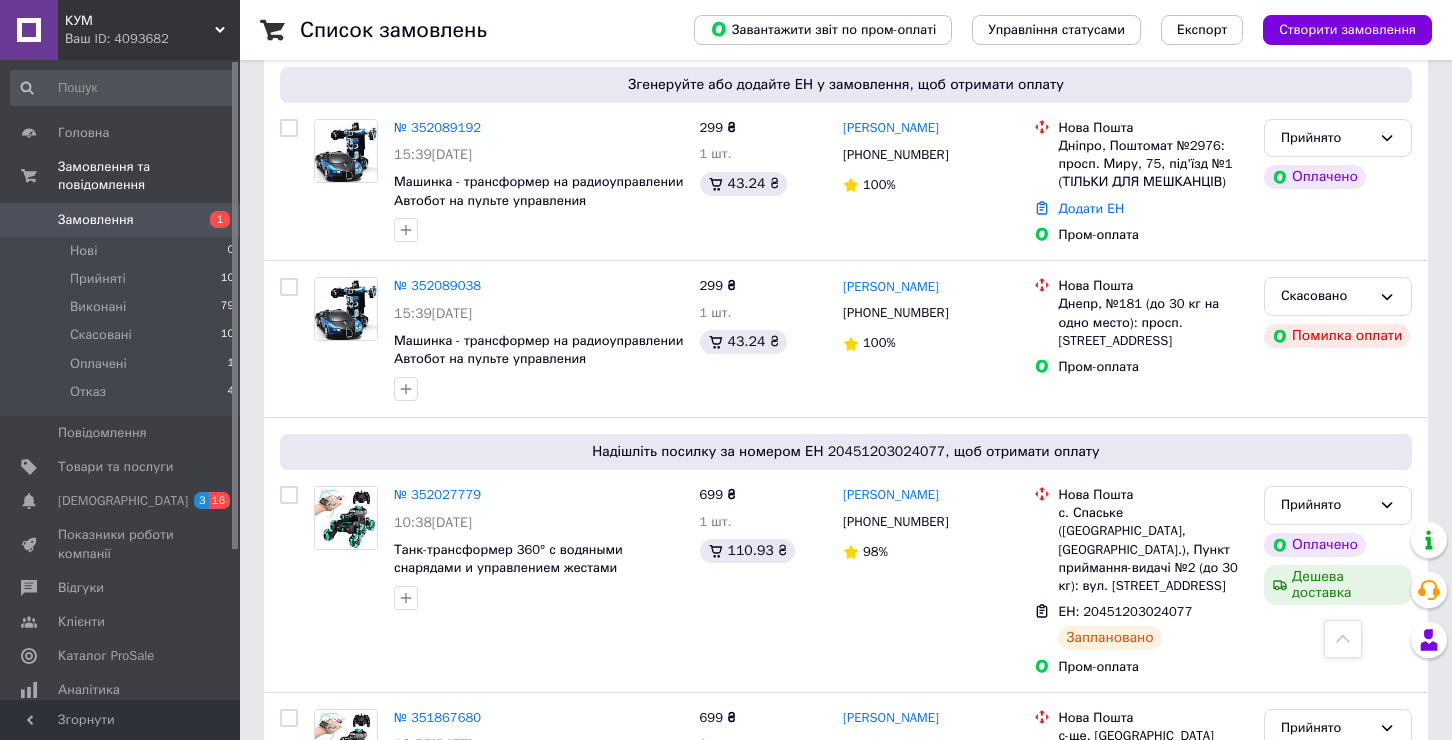 scroll, scrollTop: 0, scrollLeft: 0, axis: both 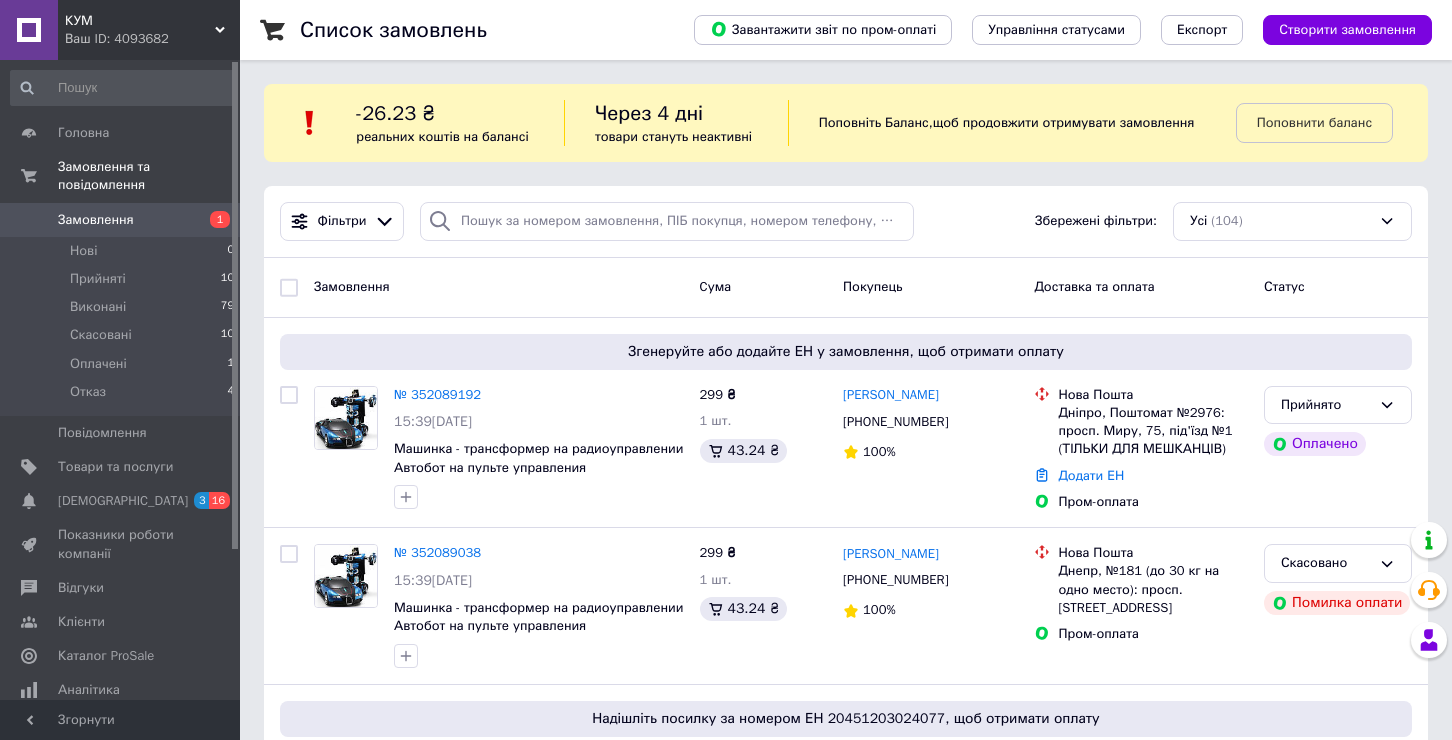 click on "Замовлення" at bounding box center [96, 220] 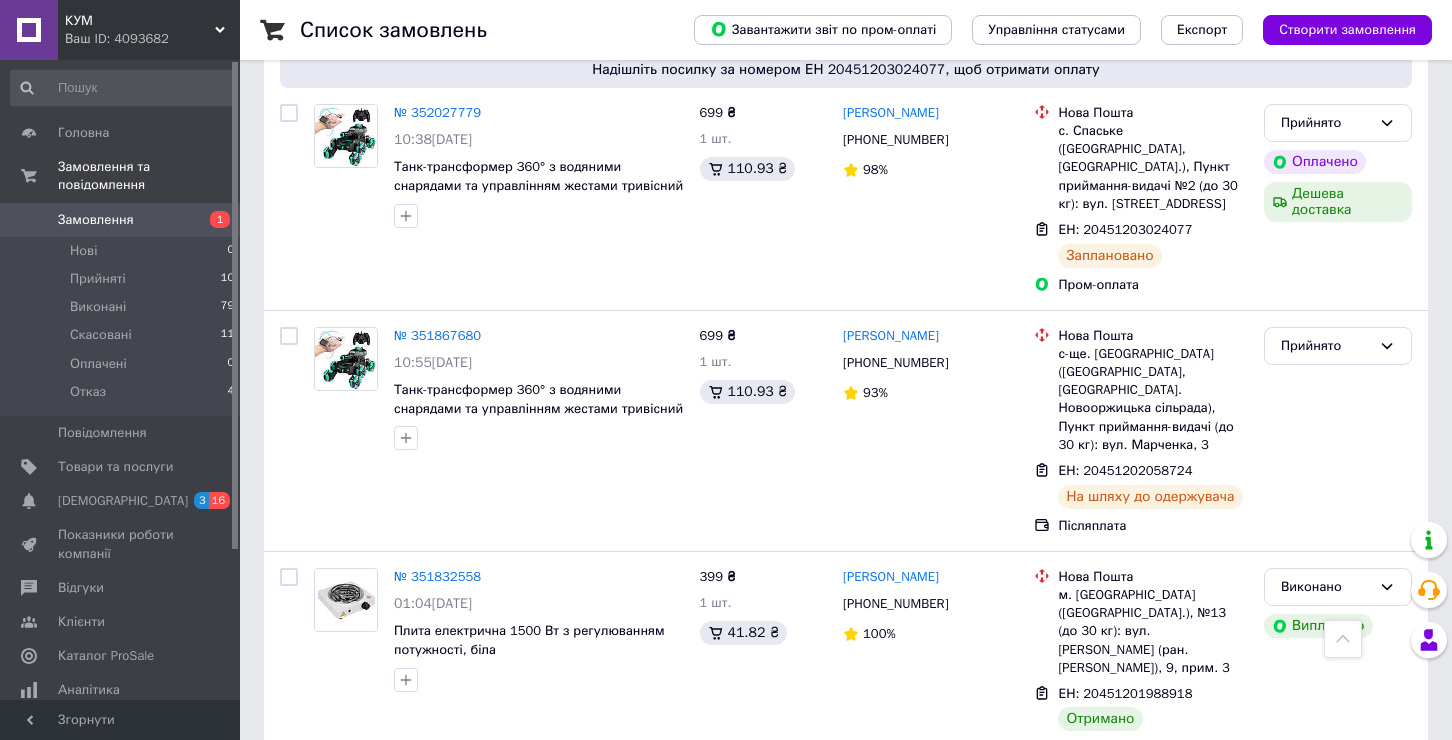 scroll, scrollTop: 0, scrollLeft: 0, axis: both 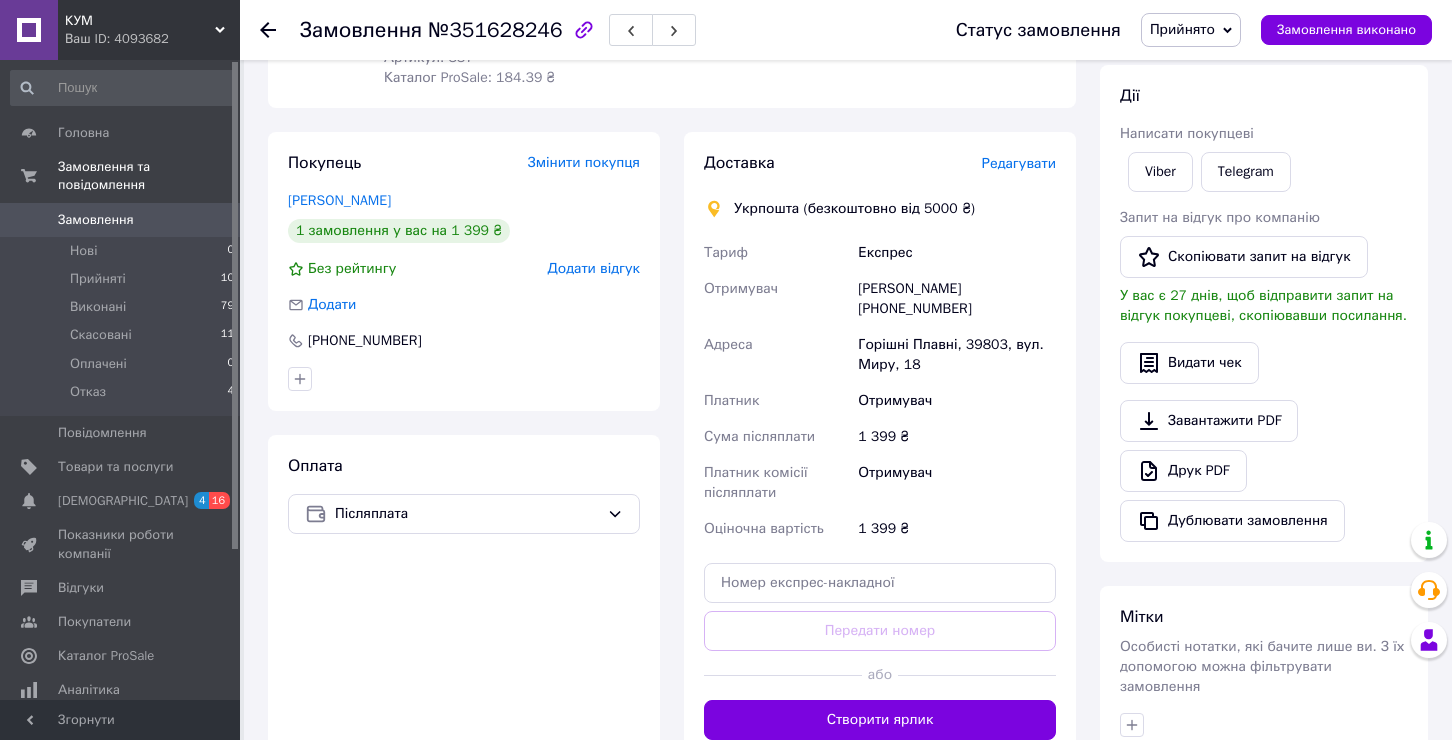 click on "Редагувати" at bounding box center (1019, 163) 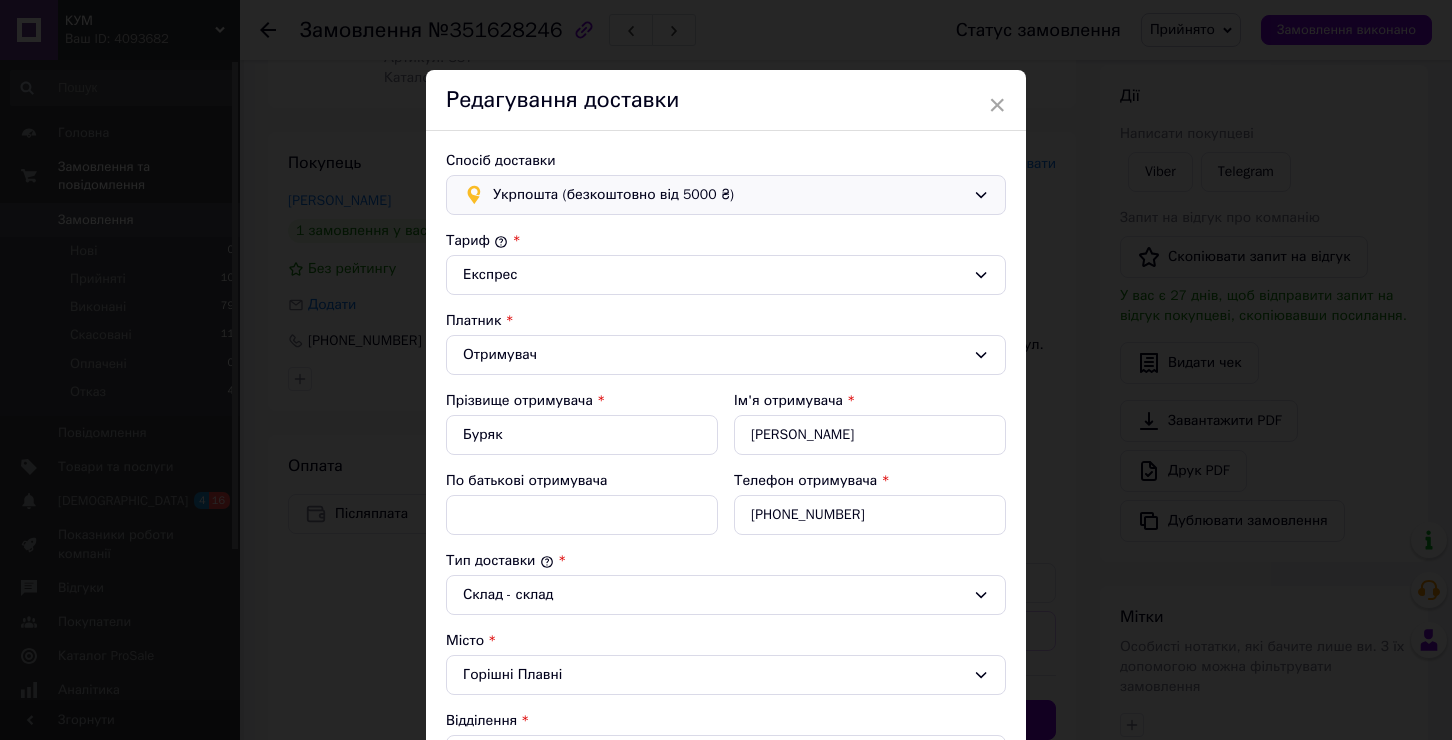click on "Укрпошта (безкоштовно від 5000 ₴)" at bounding box center [729, 195] 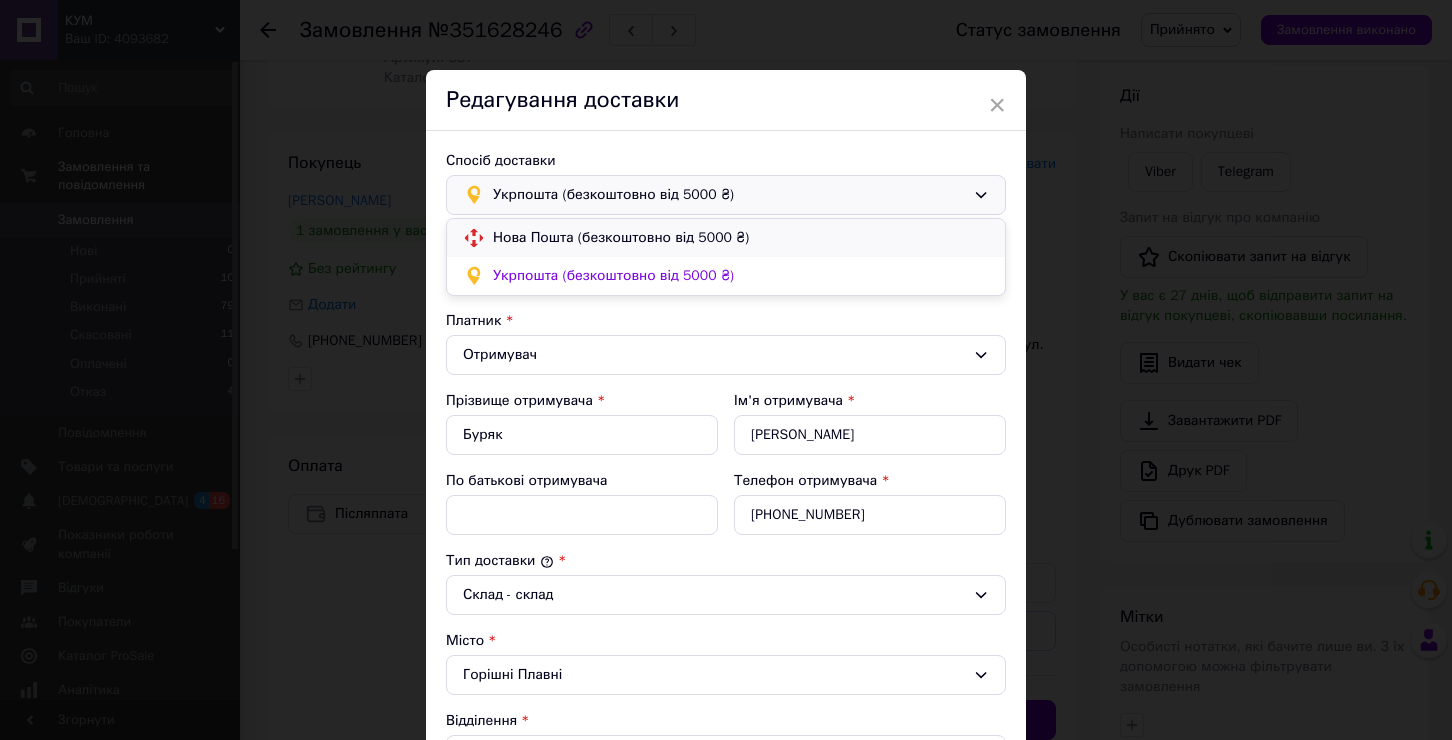 click on "Нова Пошта (безкоштовно від 5000 ₴)" at bounding box center (726, 238) 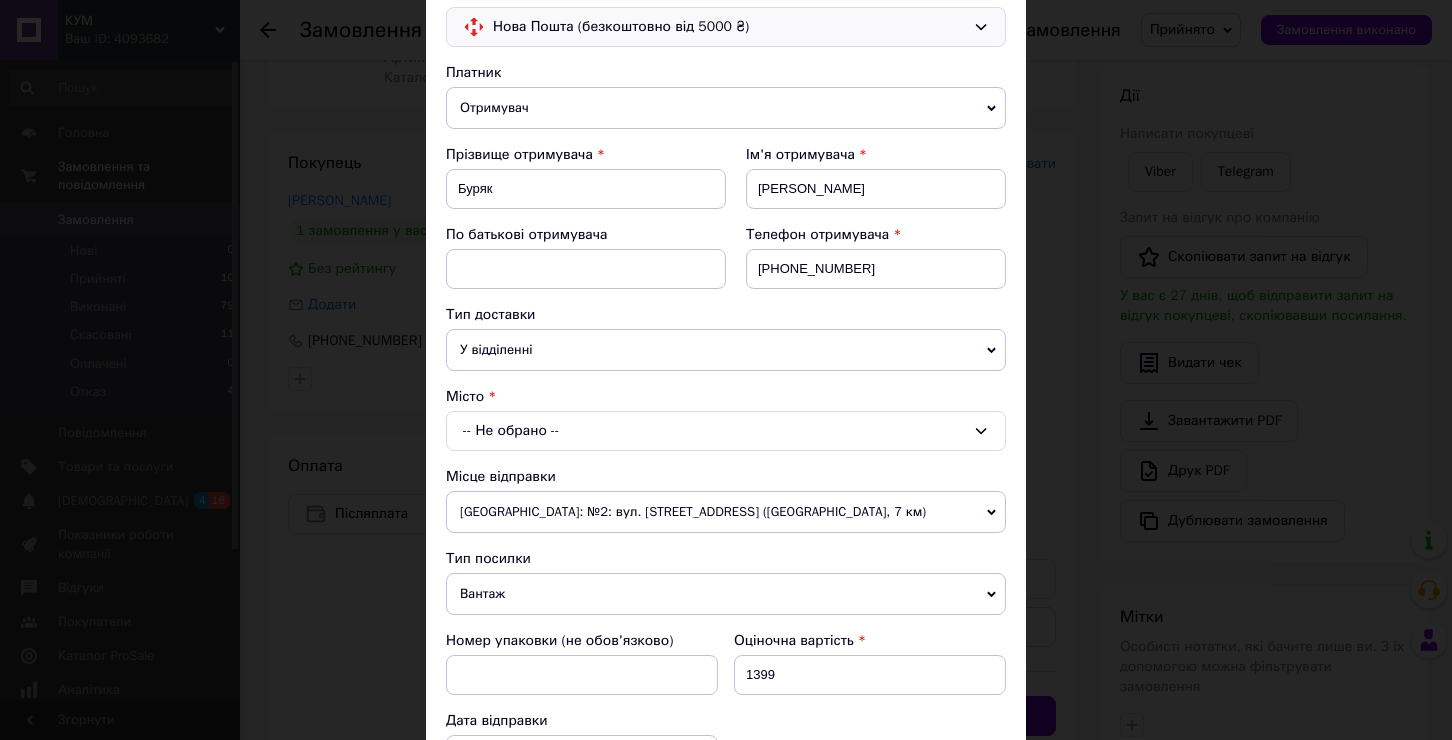 scroll, scrollTop: 192, scrollLeft: 0, axis: vertical 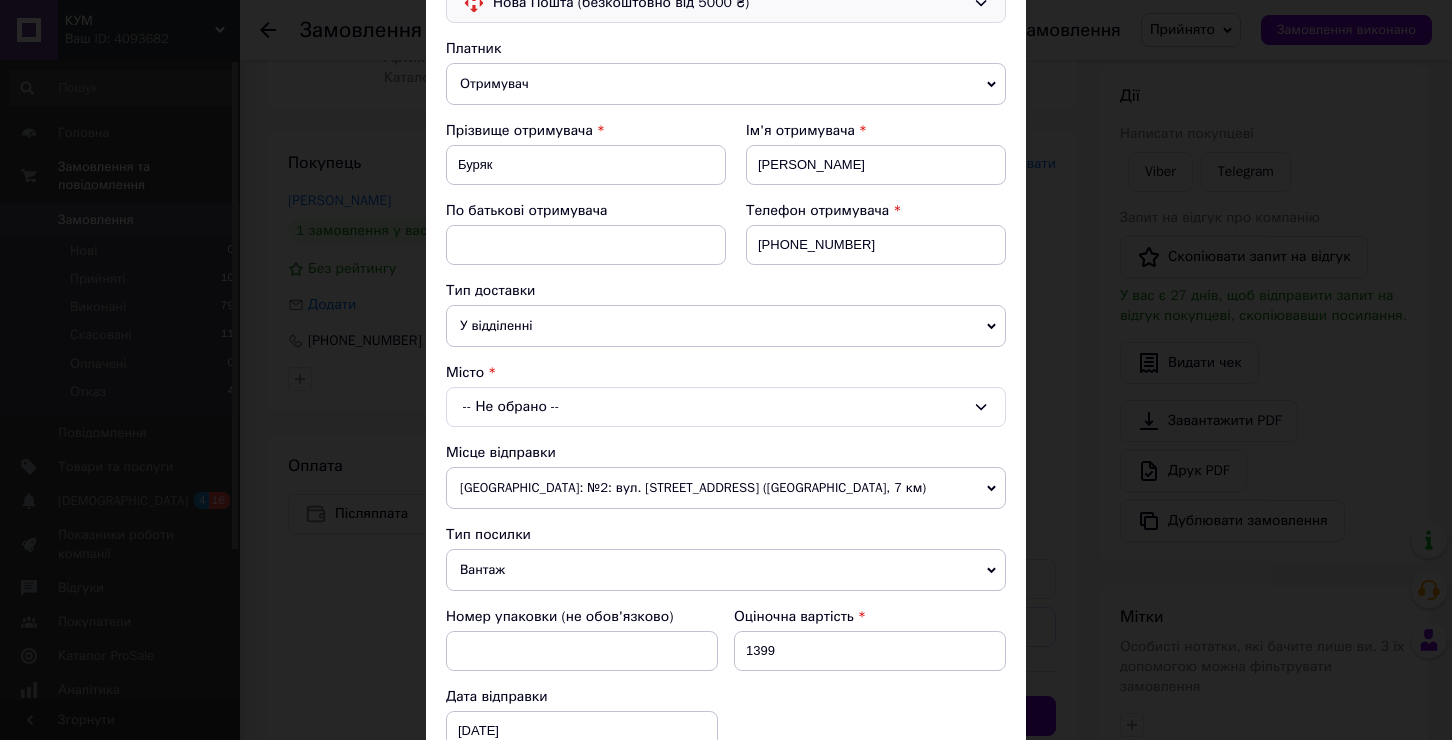 click on "-- Не обрано --" at bounding box center (726, 407) 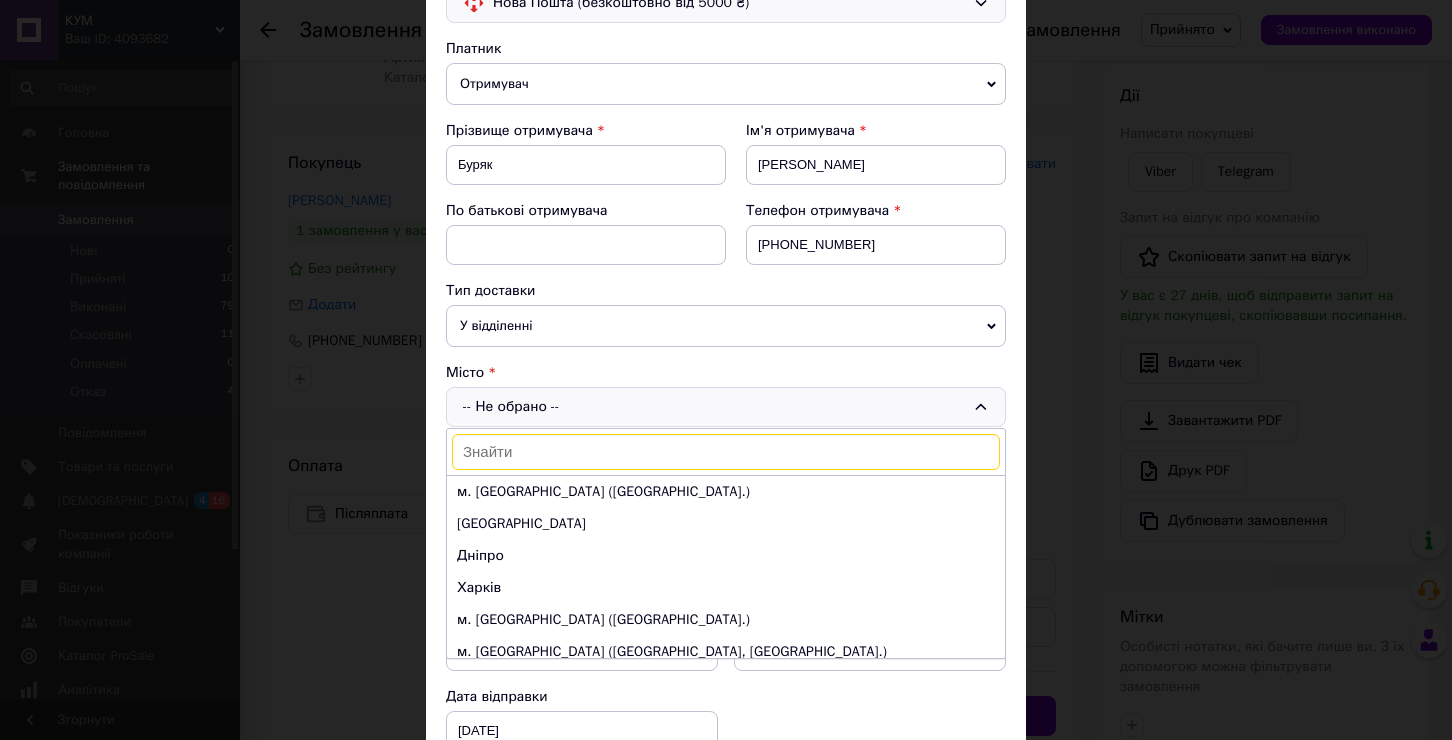 click on "× Редагування доставки Спосіб доставки Нова Пошта (безкоштовно від 5000 ₴) Платник Отримувач Відправник Прізвище отримувача Буряк Ім'я отримувача Тетяна По батькові отримувача Телефон отримувача +380679649460 Тип доставки У відділенні Кур'єром В поштоматі Місто -- Не обрано -- м. Київ (Київська обл.) Одеса Дніпро Харків м. Львів (Львівська обл.) м. Запоріжжя (Запорізька обл., Запорізький р-н.) м. Кривий Ріг (Дніпропетровська обл.) м. Миколаїв (Миколаївська обл.) Вінниця м. Полтава (Полтавська обл.) м. Хмельницький (Хмельницька обл.) м. Черкаси (Черкаська обл.) Суми Житомир <" at bounding box center [726, 370] 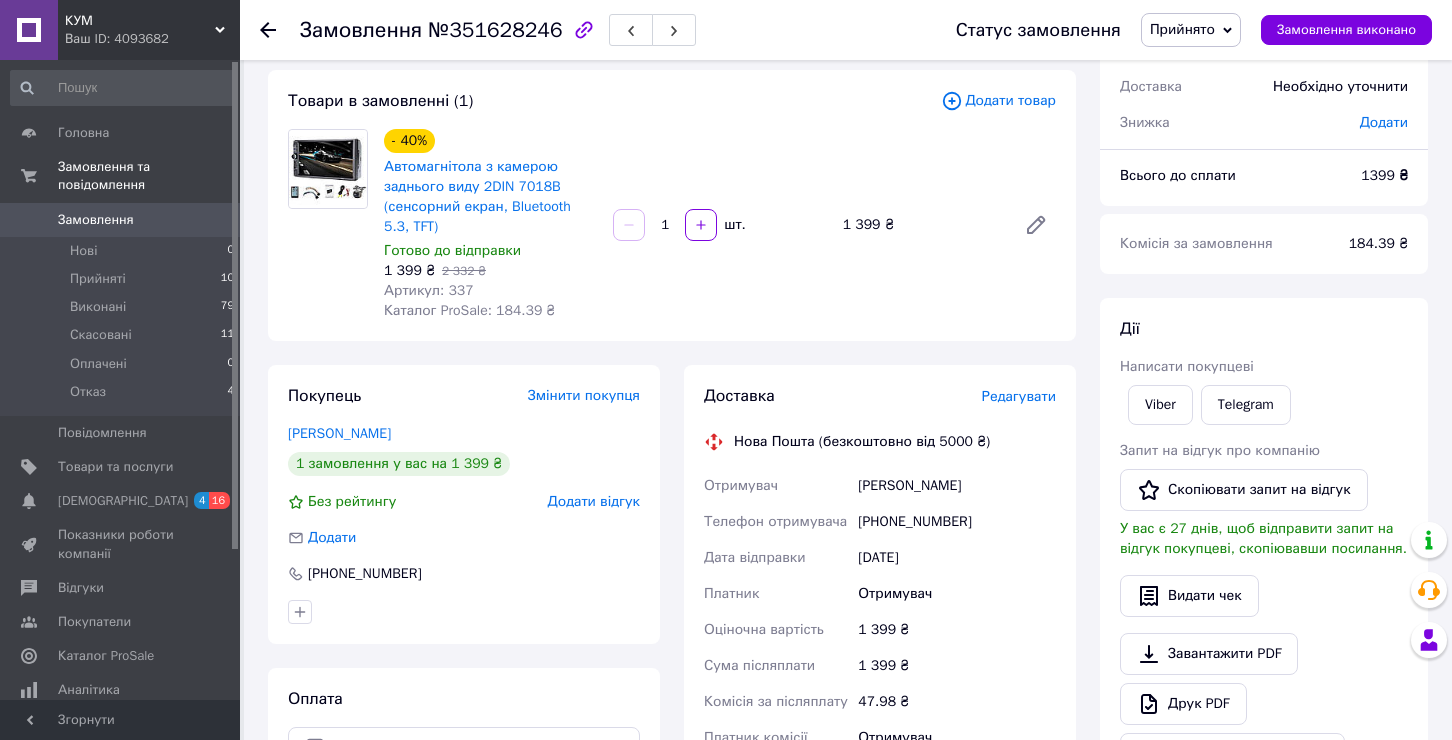 scroll, scrollTop: 105, scrollLeft: 0, axis: vertical 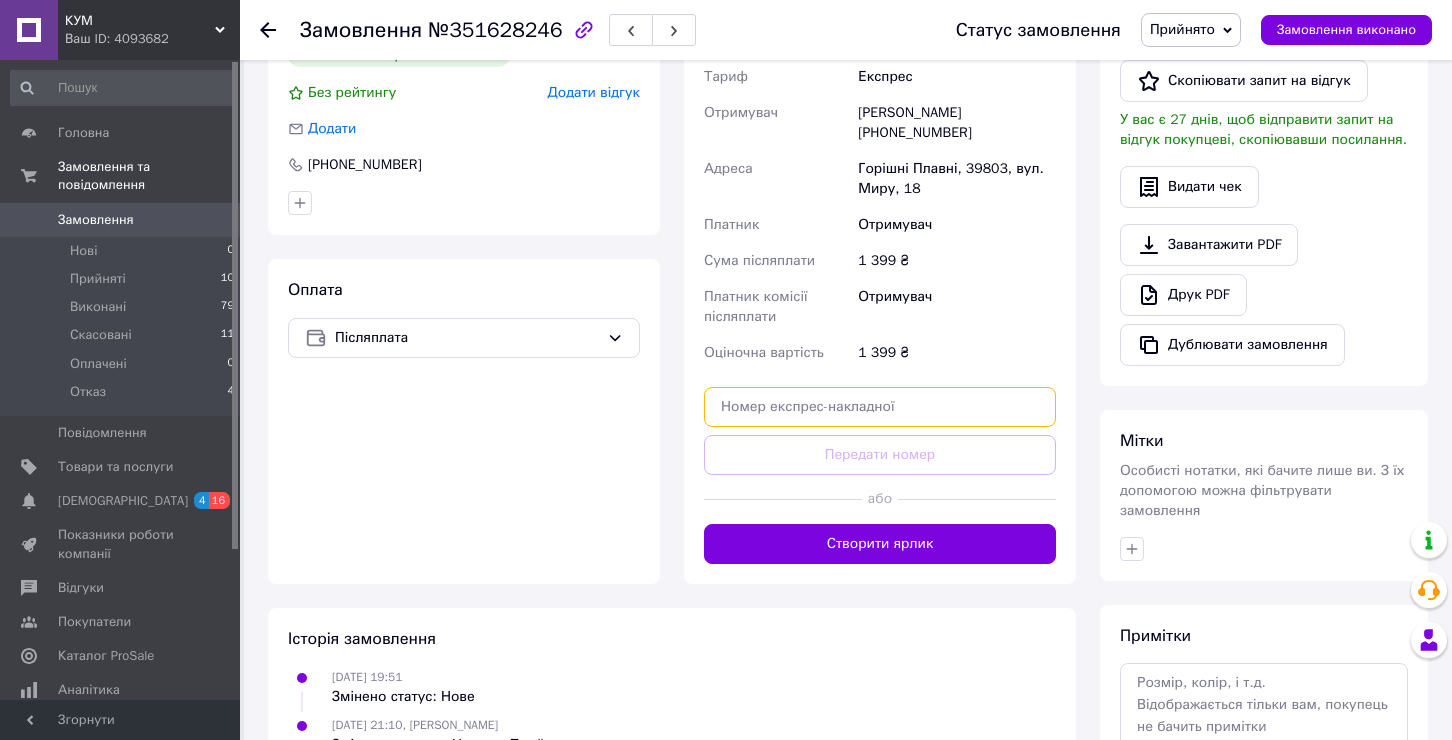 click at bounding box center (880, 407) 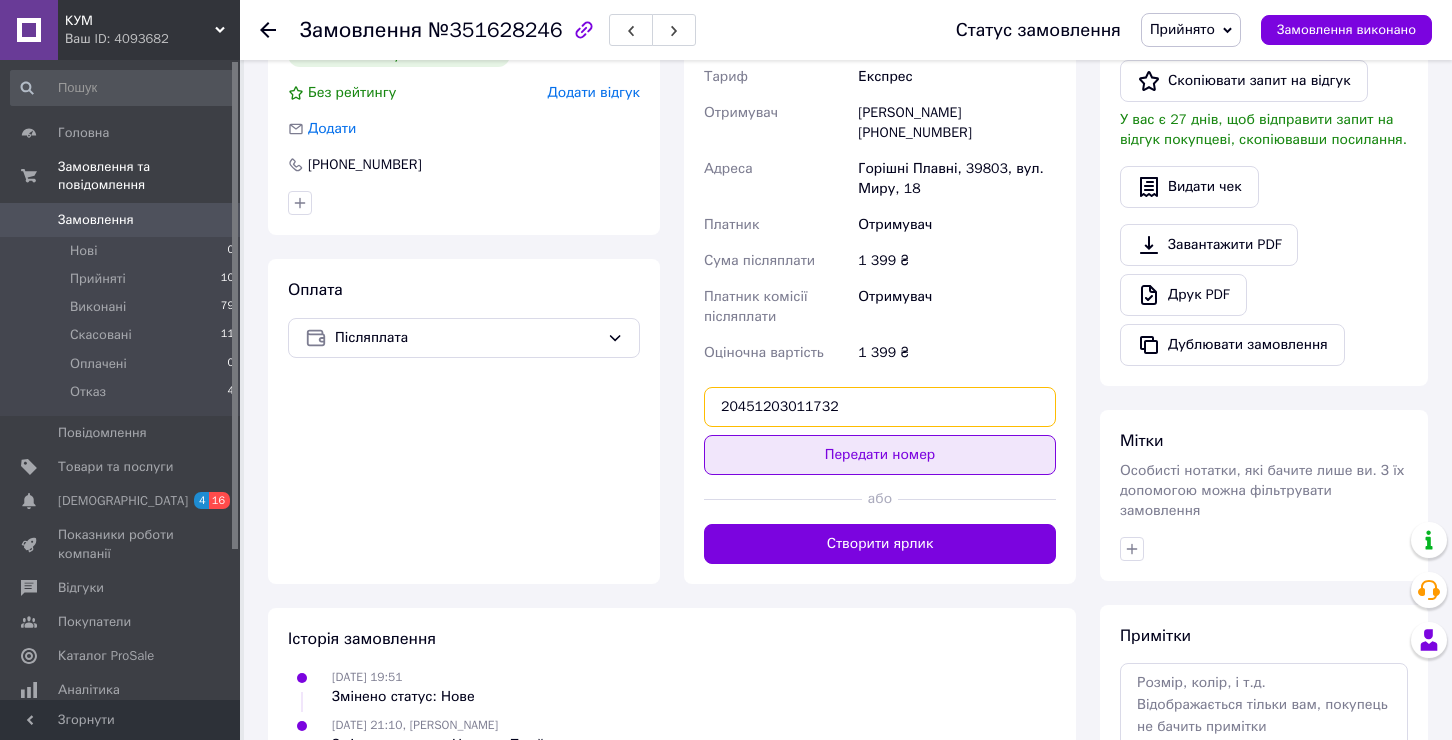 type on "20451203011732" 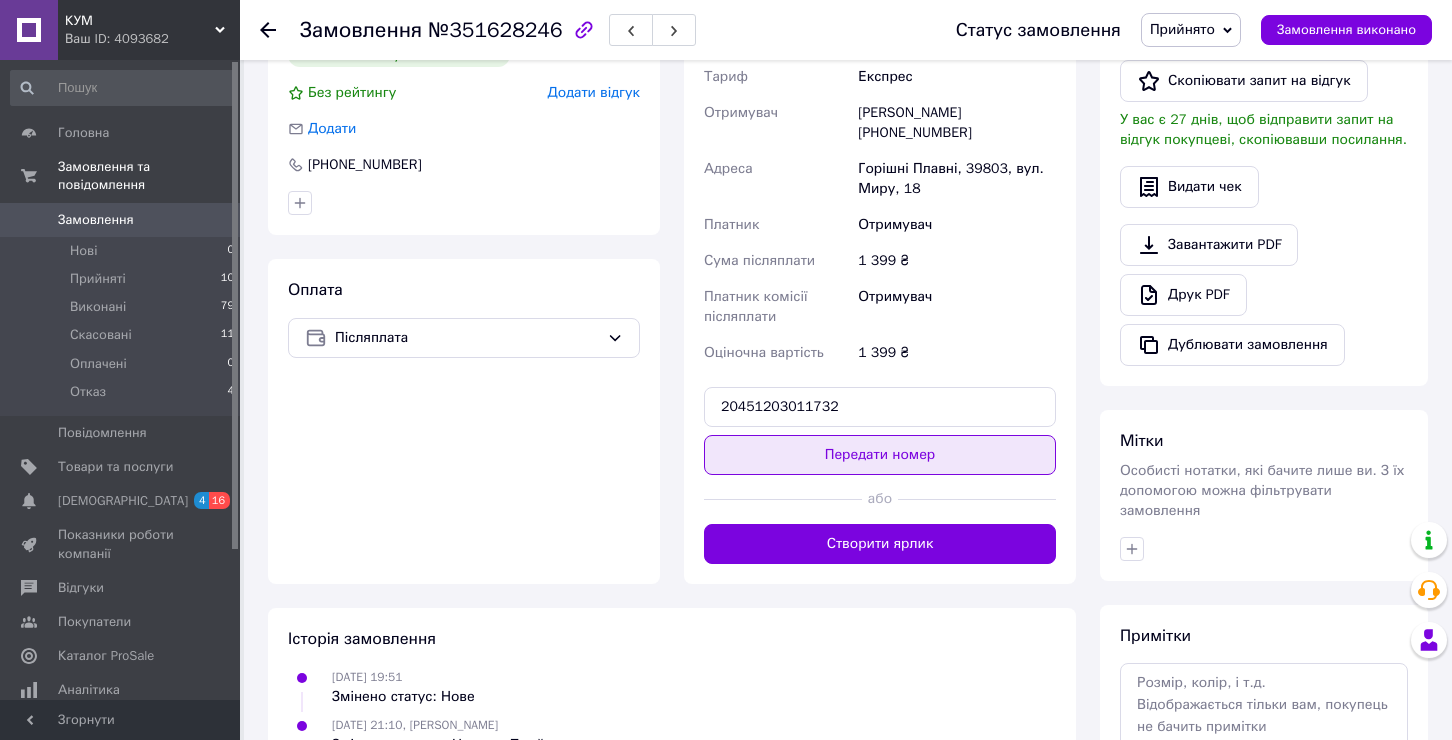 click on "Передати номер" at bounding box center [880, 455] 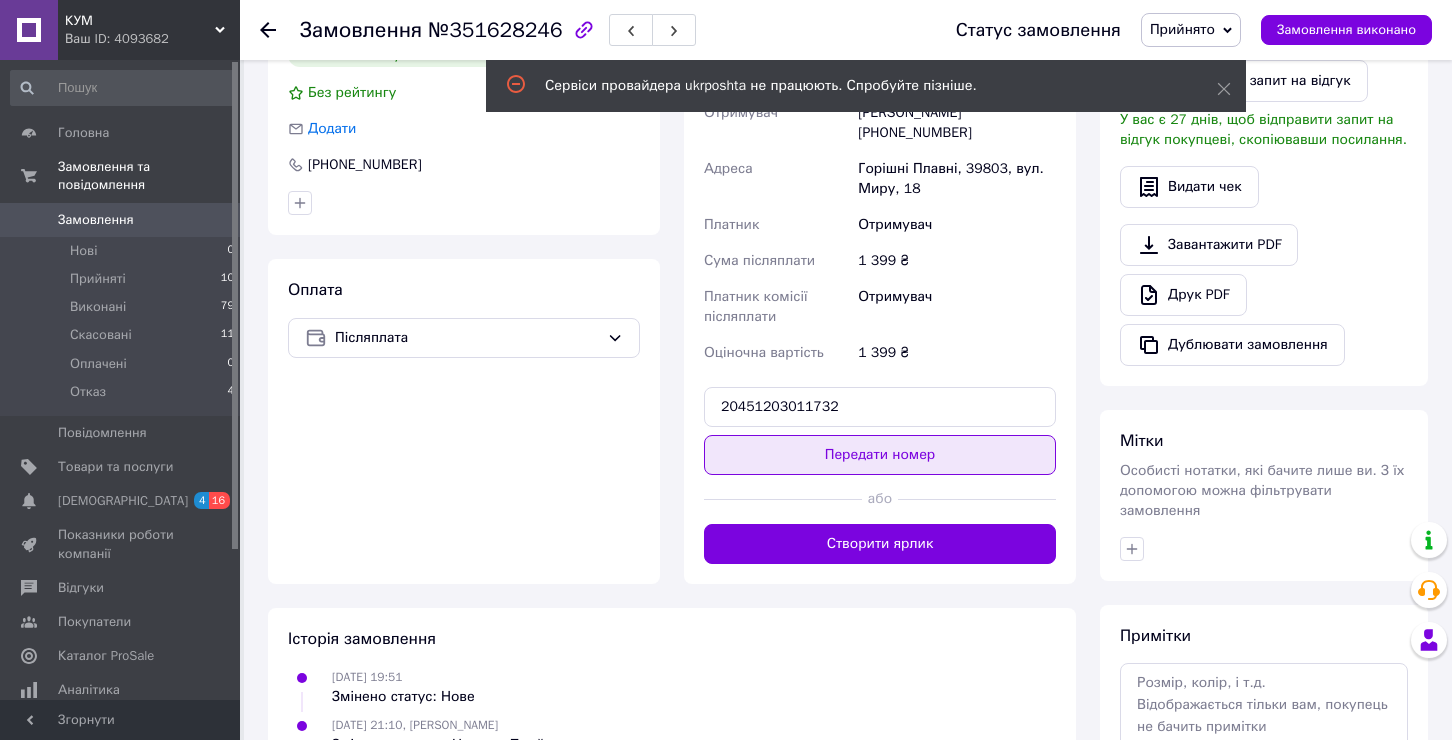 click on "Передати номер" at bounding box center (880, 455) 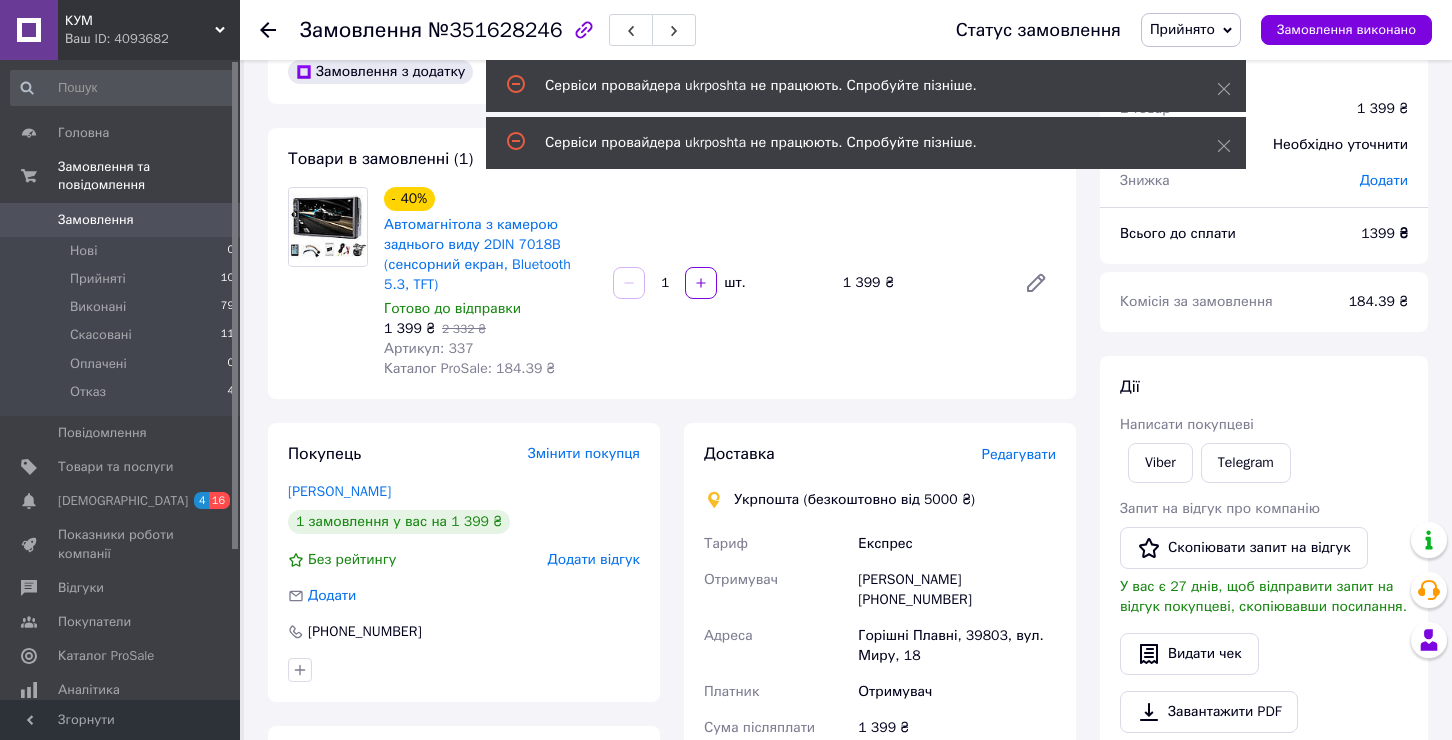 scroll, scrollTop: 6, scrollLeft: 0, axis: vertical 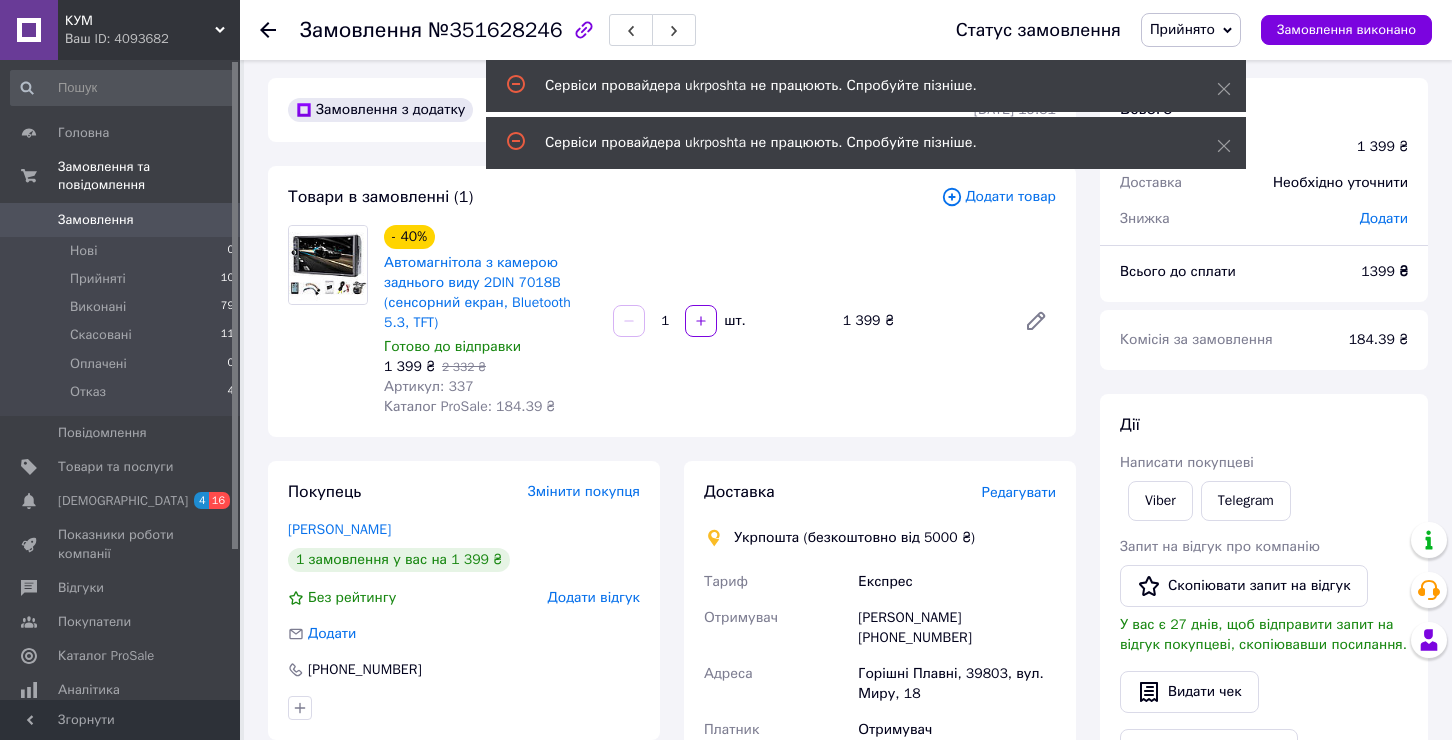 click on "Редагувати" at bounding box center [1019, 492] 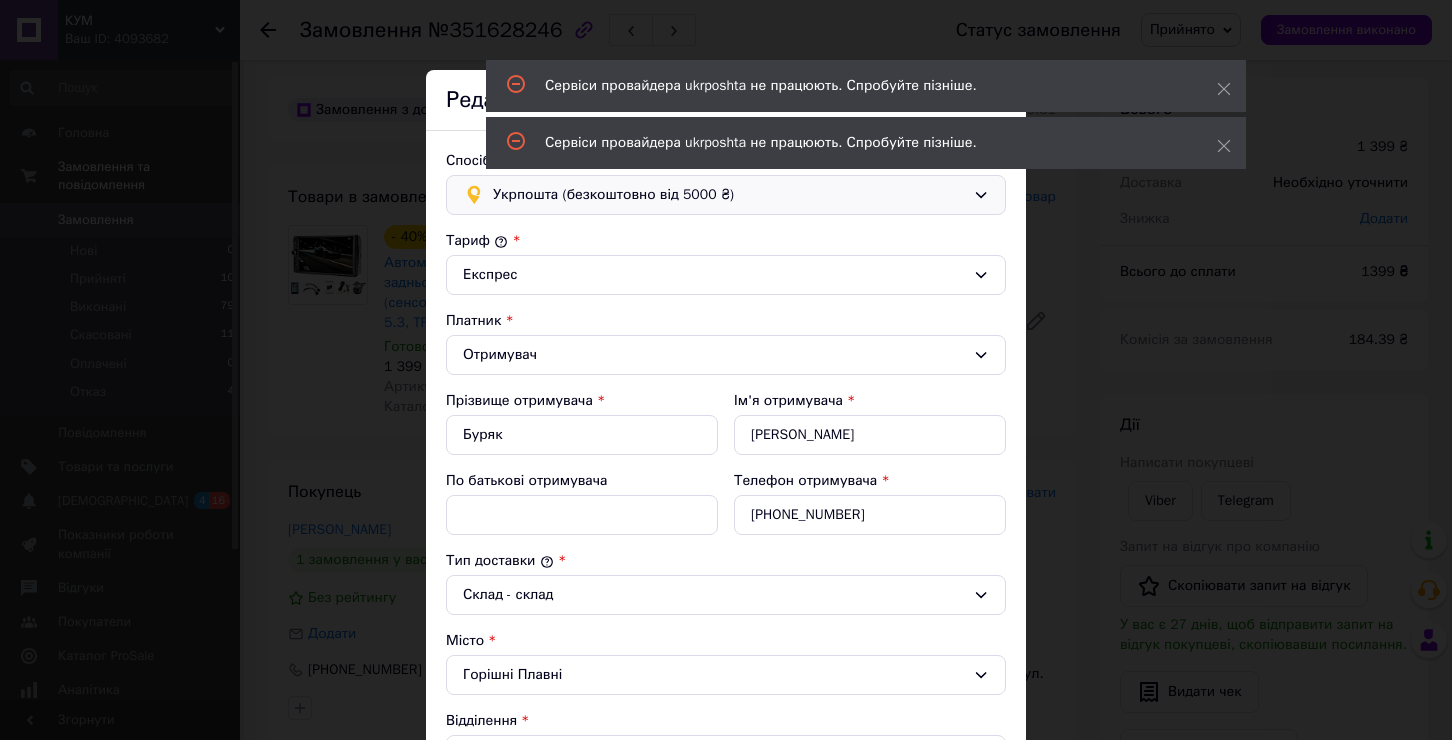 click on "Укрпошта (безкоштовно від 5000 ₴)" at bounding box center [729, 195] 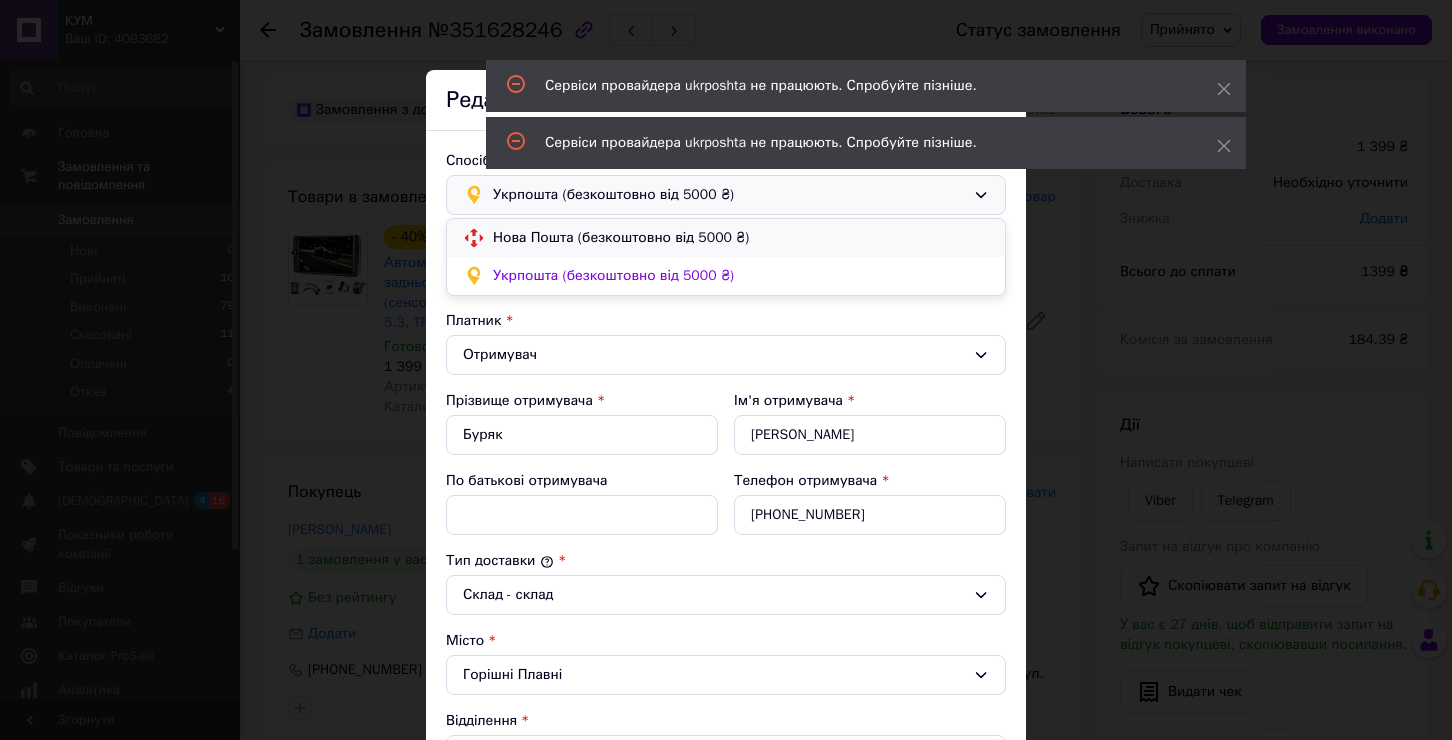 click on "Нова Пошта (безкоштовно від 5000 ₴)" at bounding box center (741, 238) 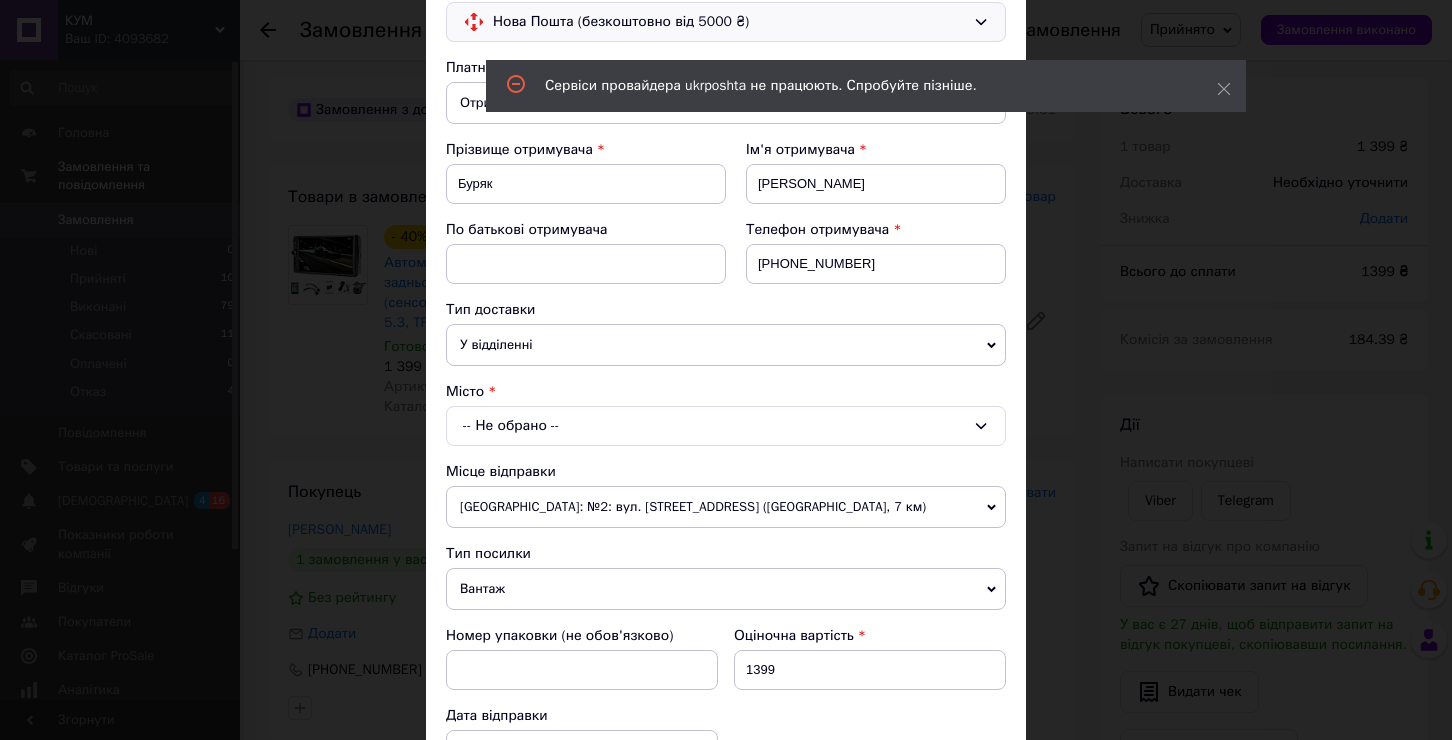scroll, scrollTop: 174, scrollLeft: 0, axis: vertical 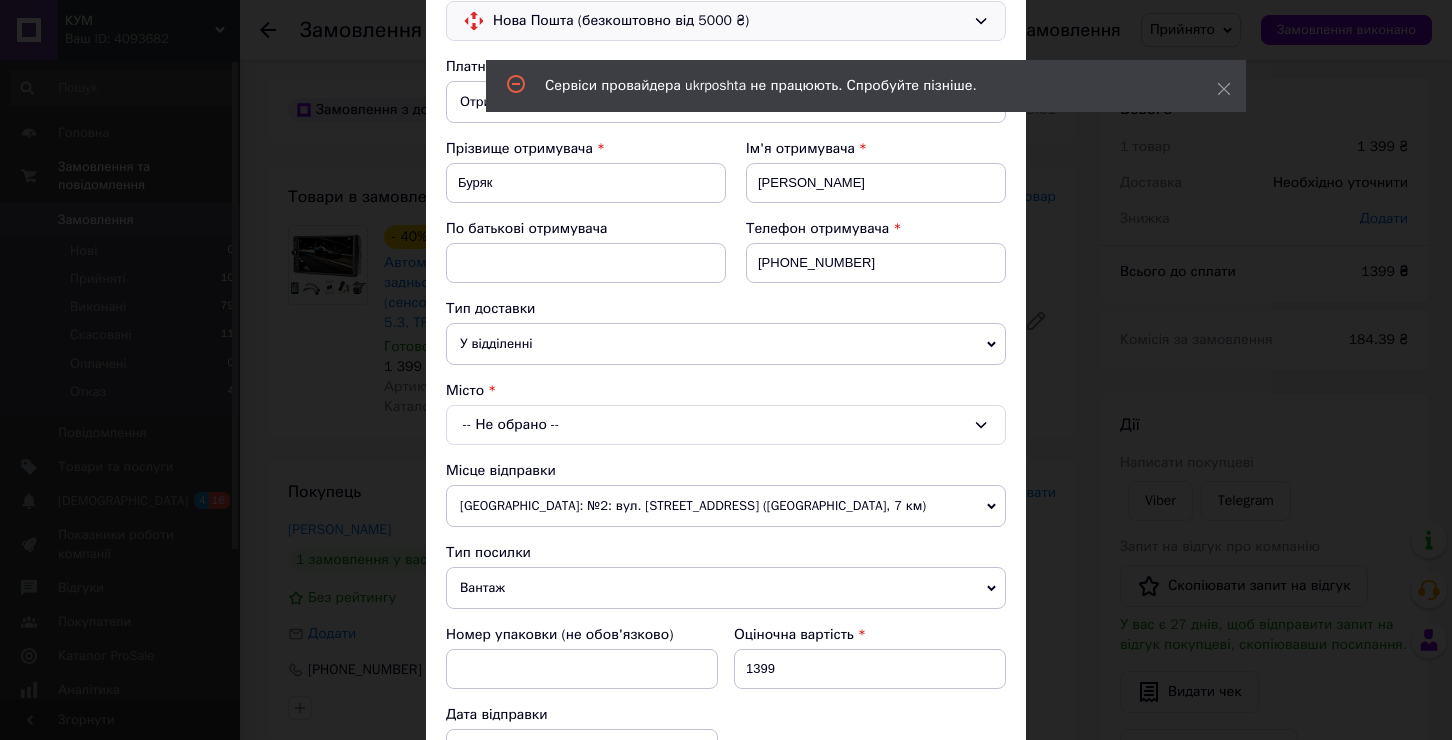 click on "-- Не обрано --" at bounding box center (726, 425) 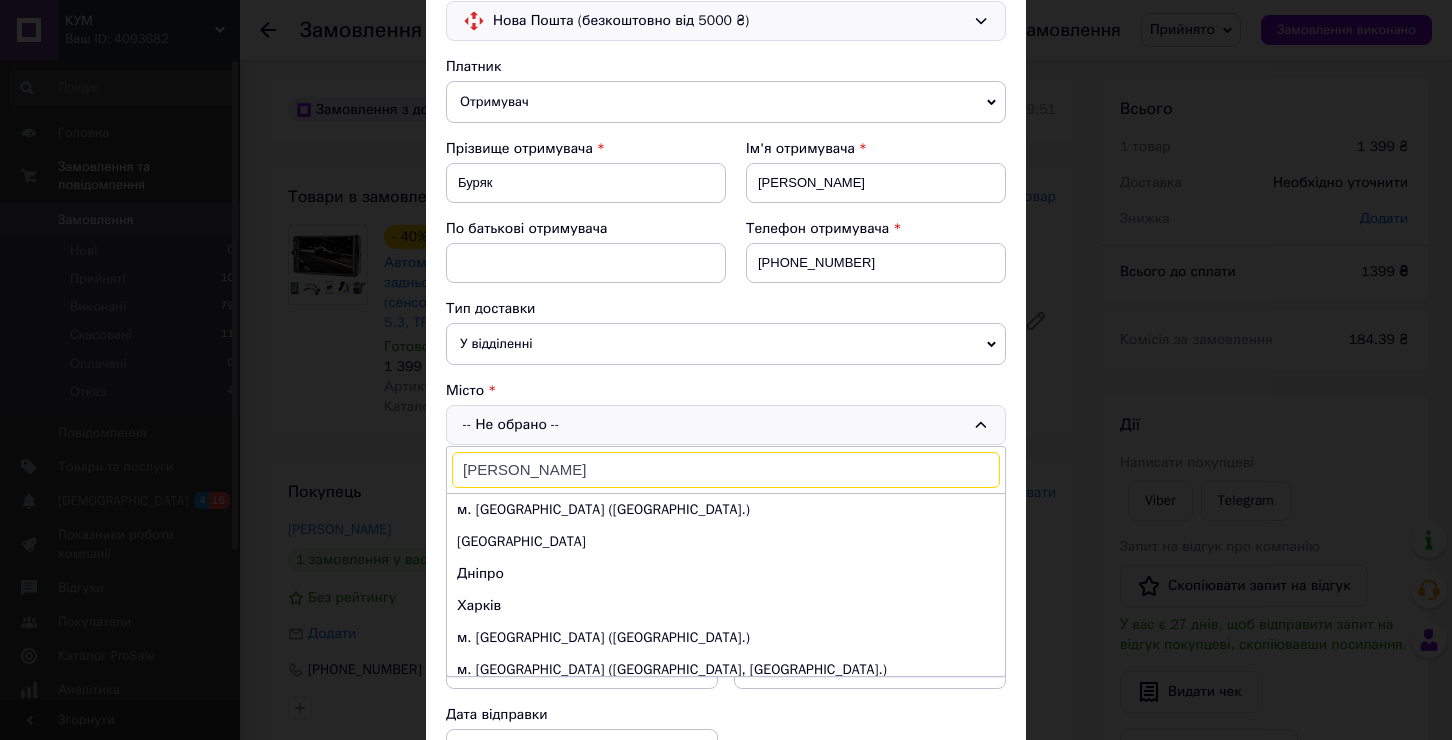 type on "плавн" 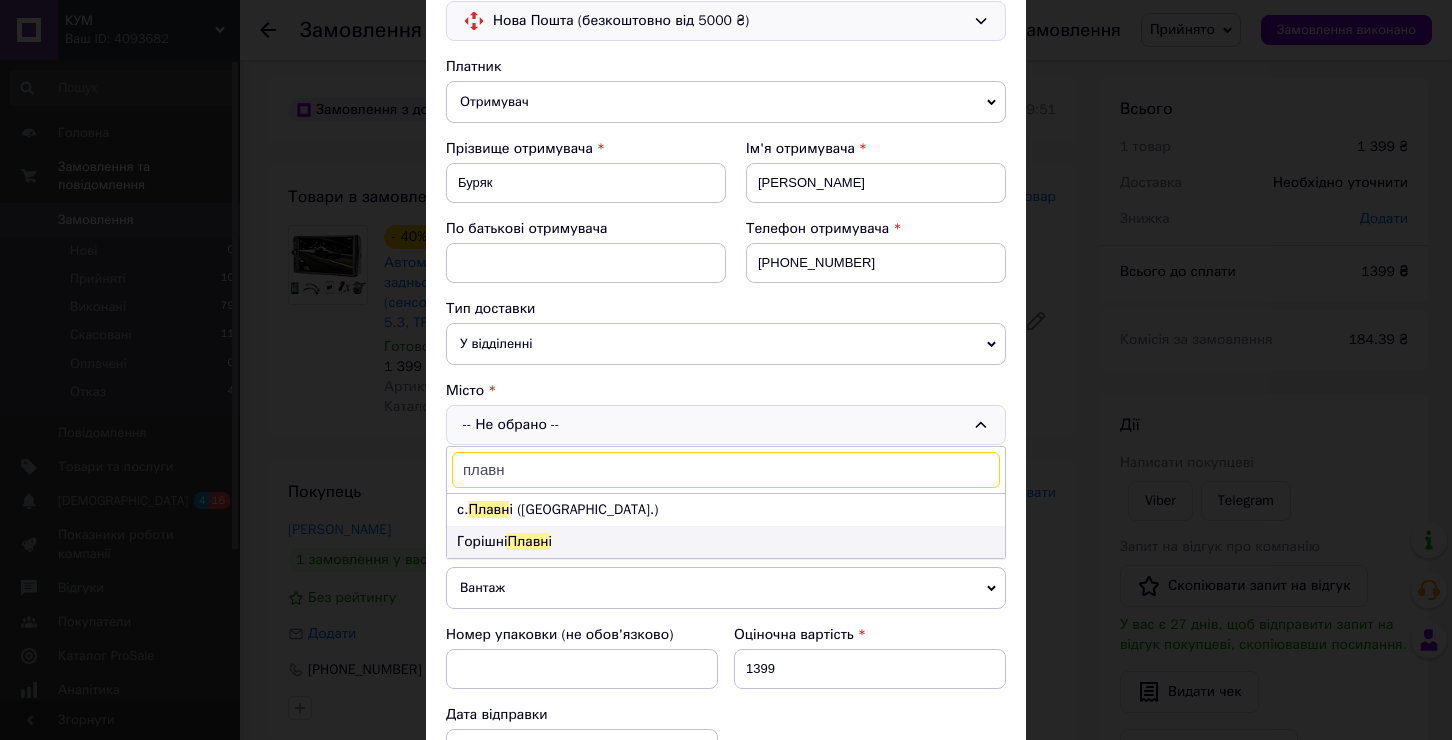click on "[PERSON_NAME] і" at bounding box center (726, 542) 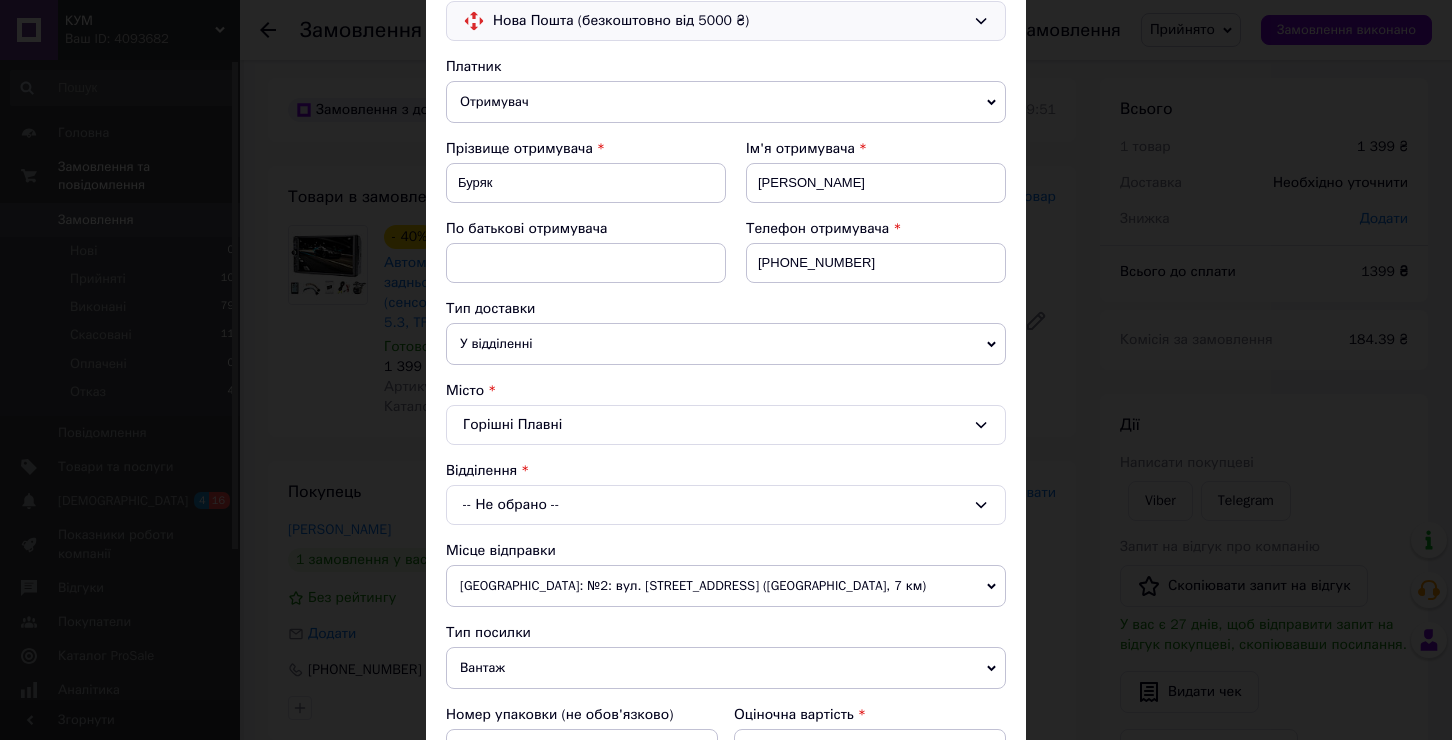 click on "-- Не обрано --" at bounding box center [726, 505] 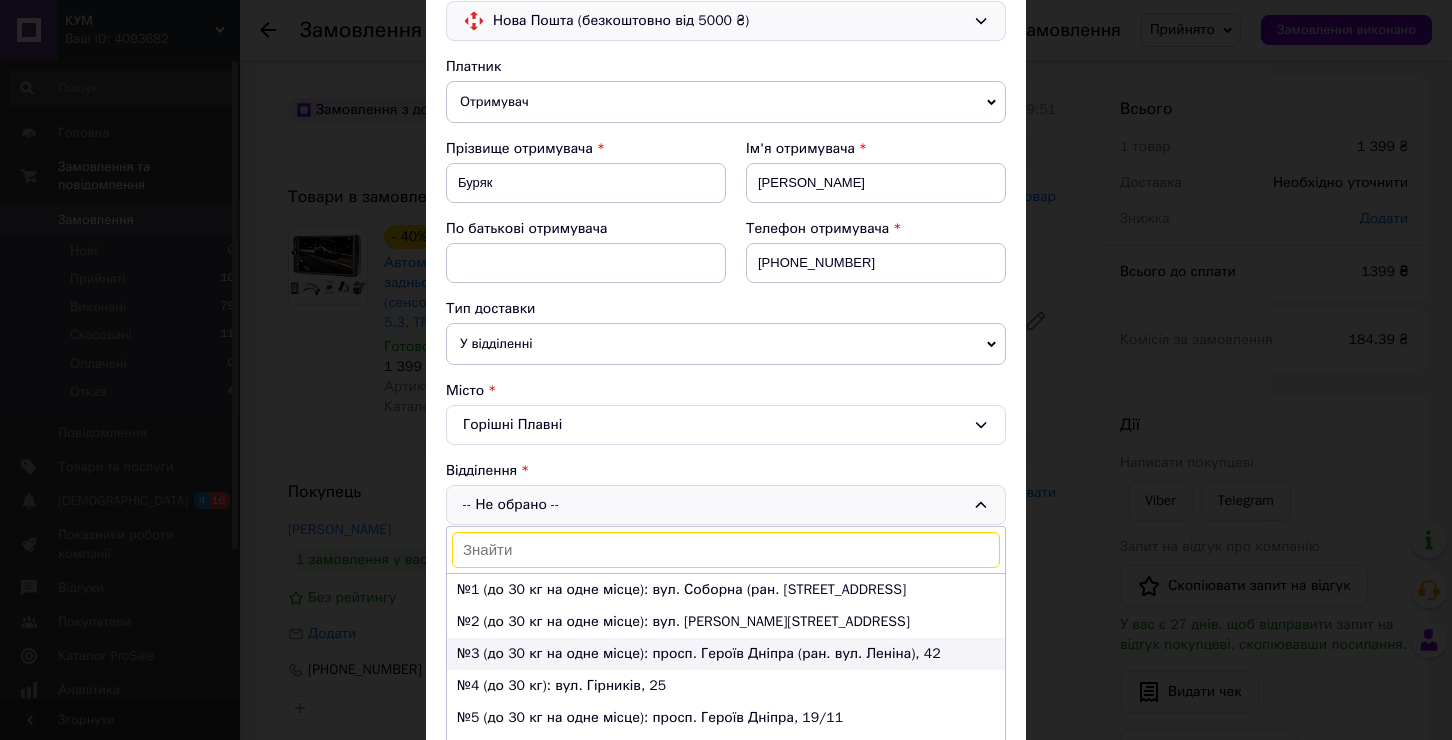 click on "№3 (до 30 кг на одне місце): просп. Героїв Дніпра (ран. вул. Леніна), 42" at bounding box center [726, 654] 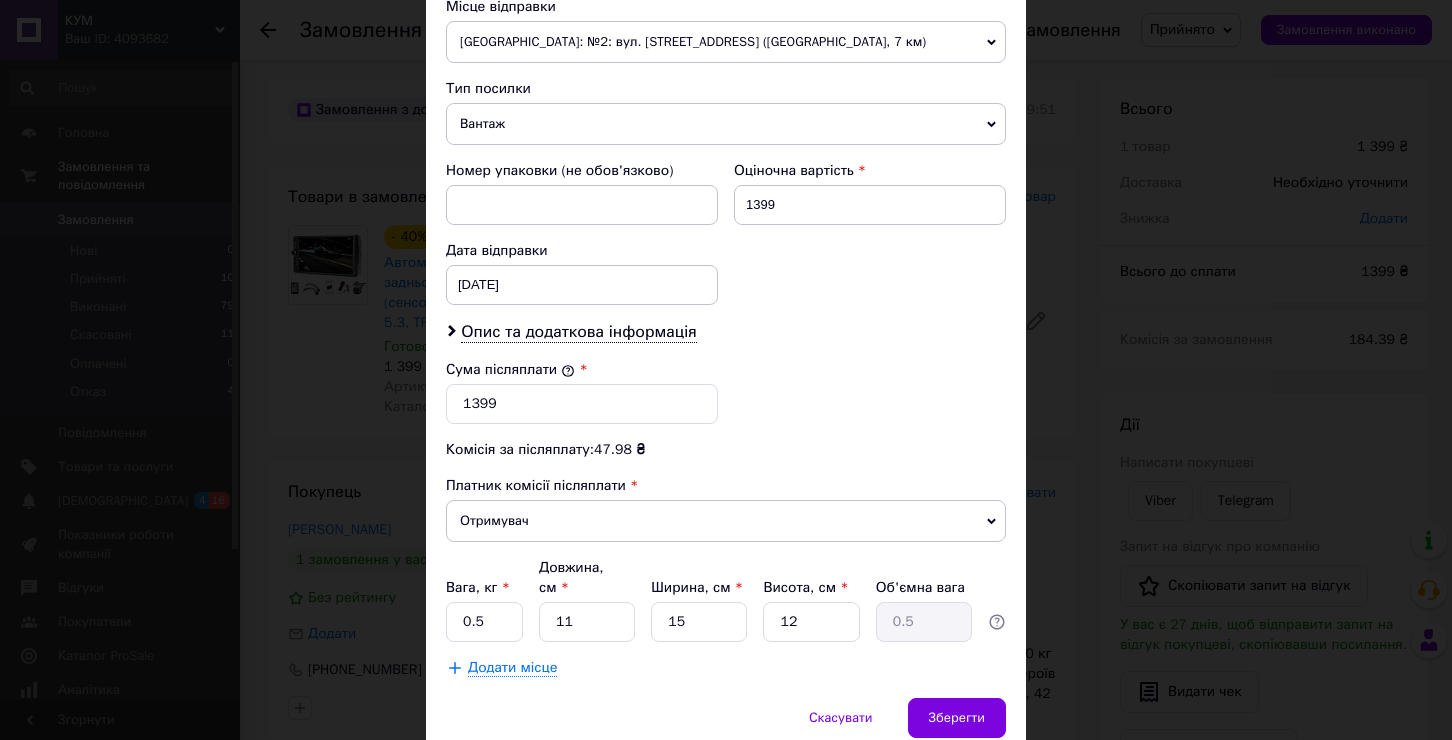 scroll, scrollTop: 734, scrollLeft: 0, axis: vertical 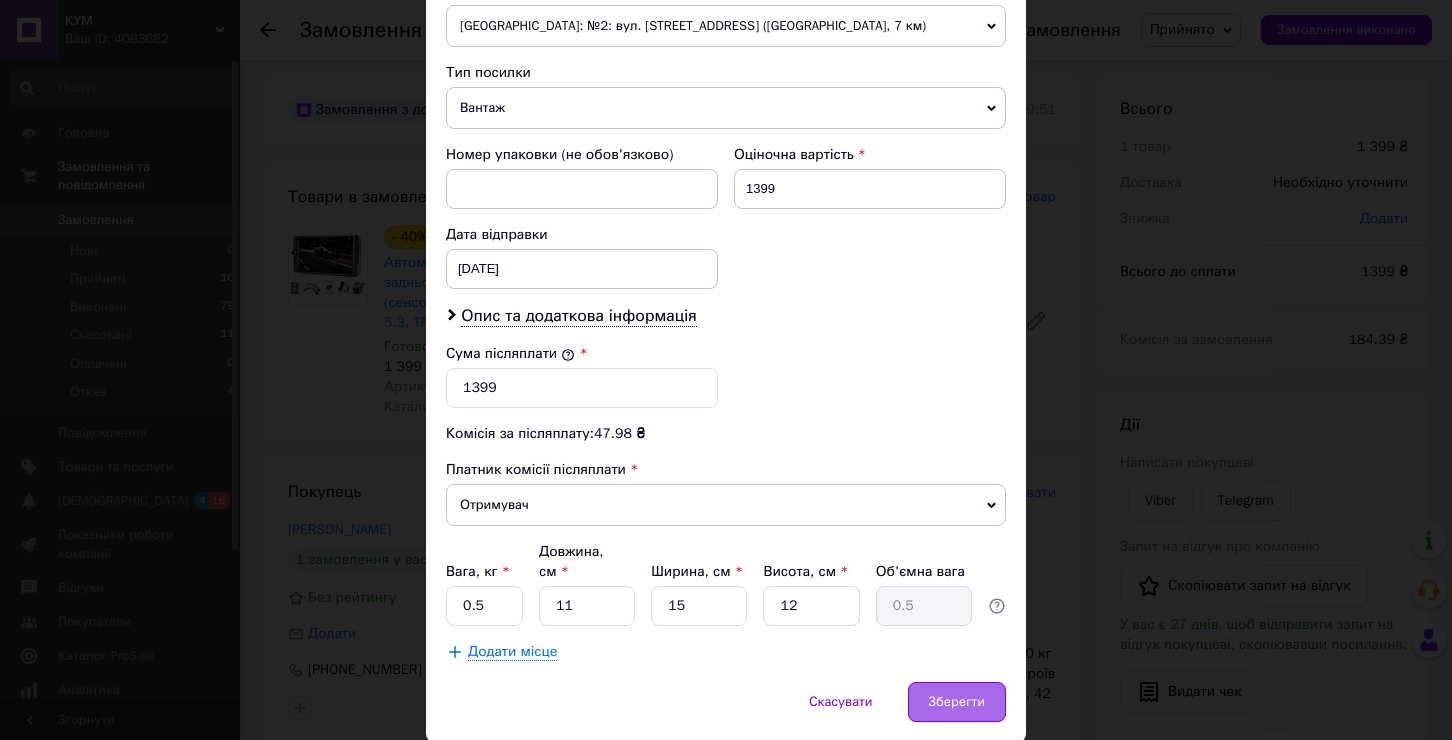click on "Зберегти" at bounding box center (957, 702) 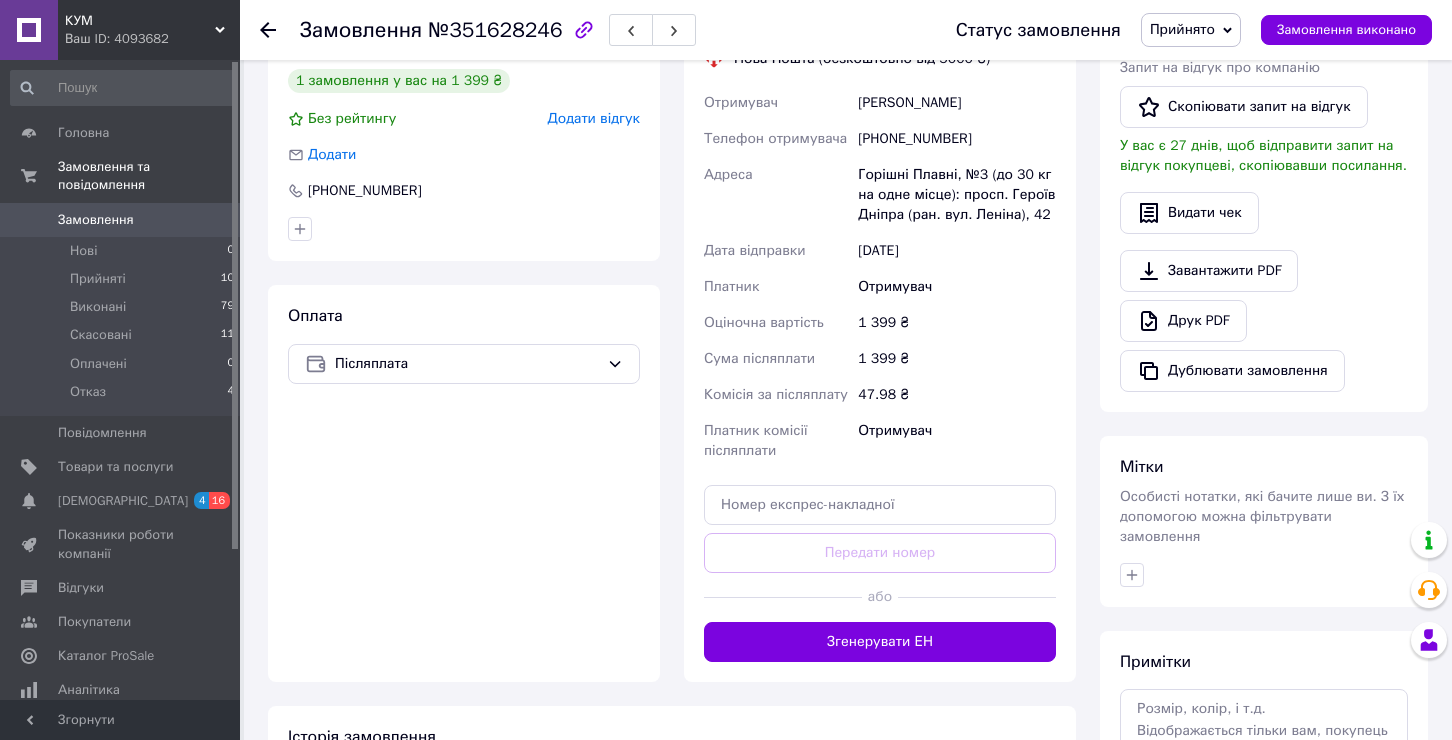 scroll, scrollTop: 484, scrollLeft: 0, axis: vertical 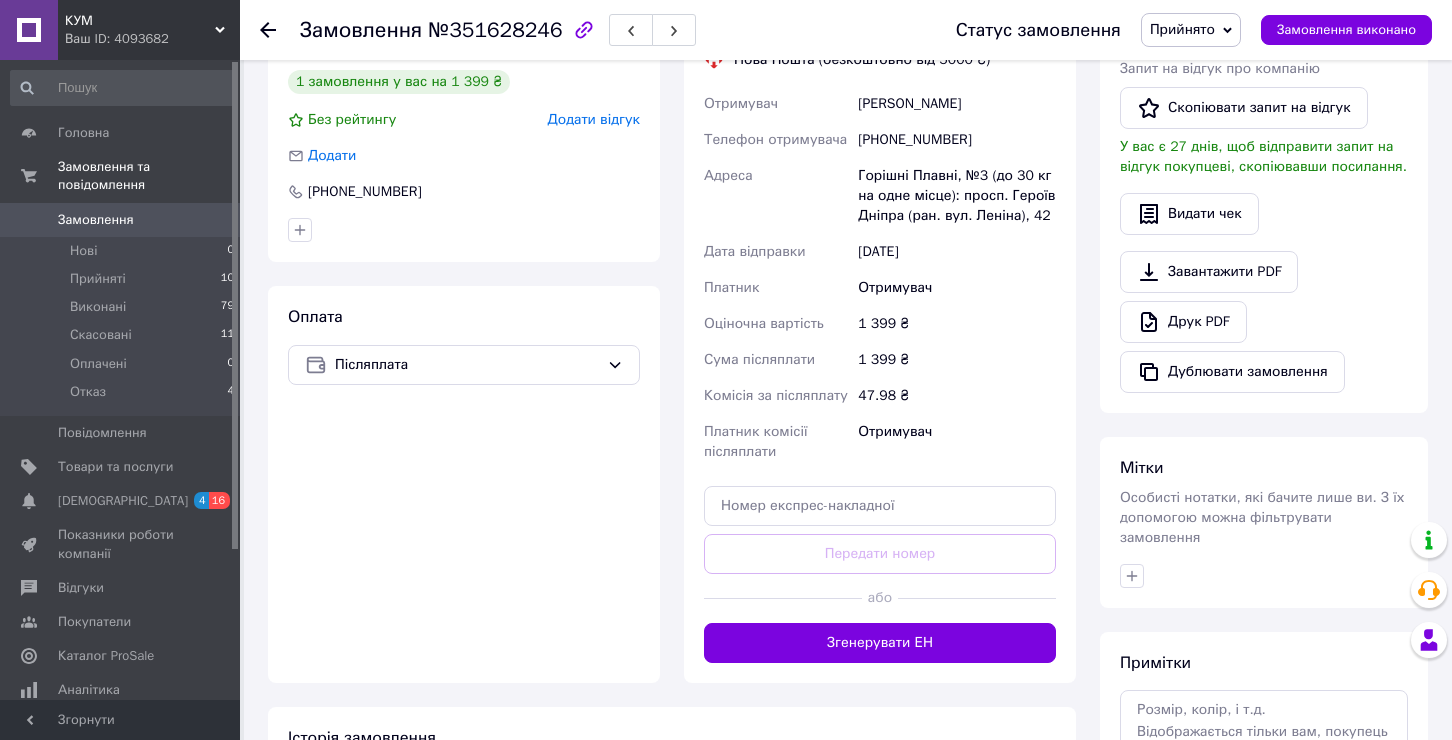 click on "Доставка Редагувати Нова Пошта (безкоштовно від 5000 ₴) Отримувач [PERSON_NAME] Телефон отримувача [PHONE_NUMBER] Адреса Горішні Плавні, №3 (до 30 кг на одне місце): просп. Героїв Дніпра (ран. вул. Леніна), 42 Дата відправки [DATE] Платник Отримувач Оціночна вартість 1 399 ₴ Сума післяплати 1 399 ₴ Комісія за післяплату 47.98 ₴ Платник комісії післяплати Отримувач Передати номер або Згенерувати ЕН" at bounding box center (880, 333) 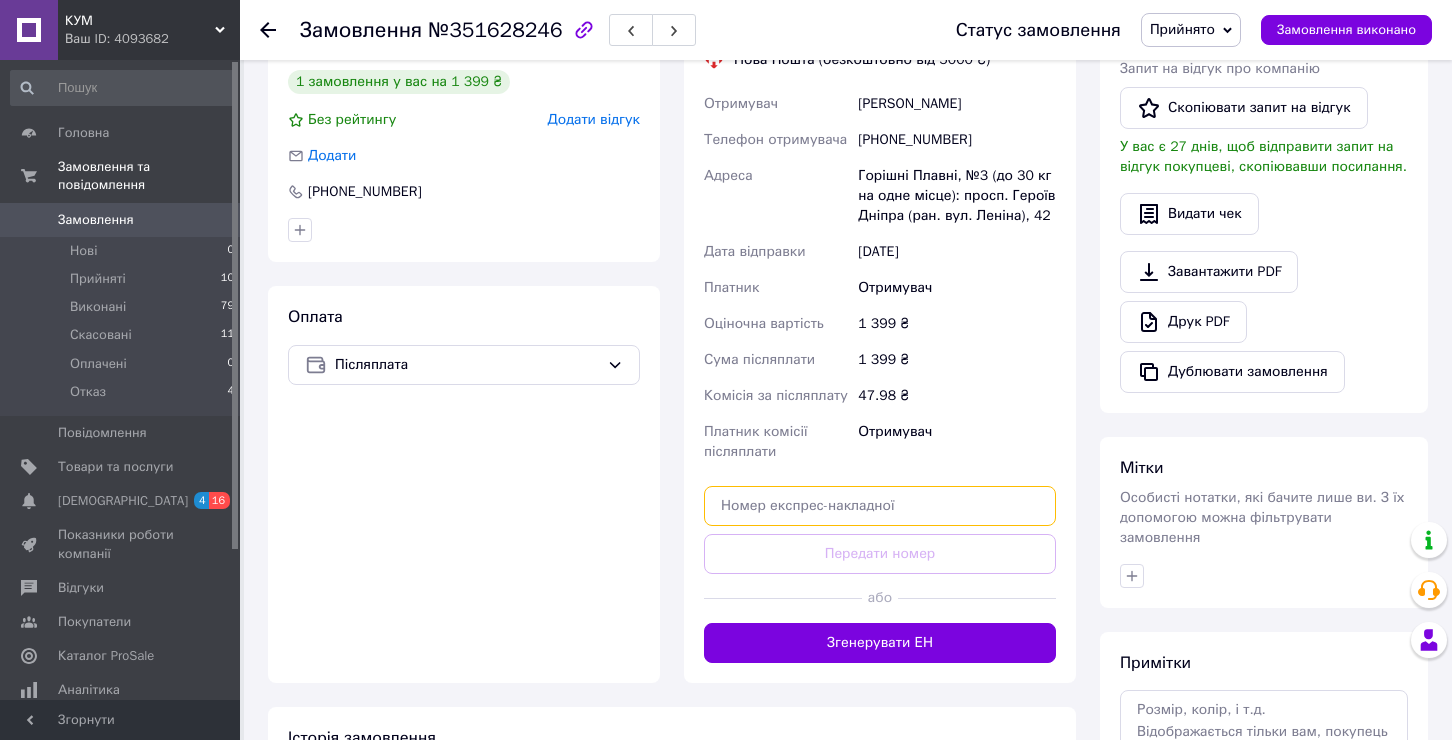 click at bounding box center [880, 506] 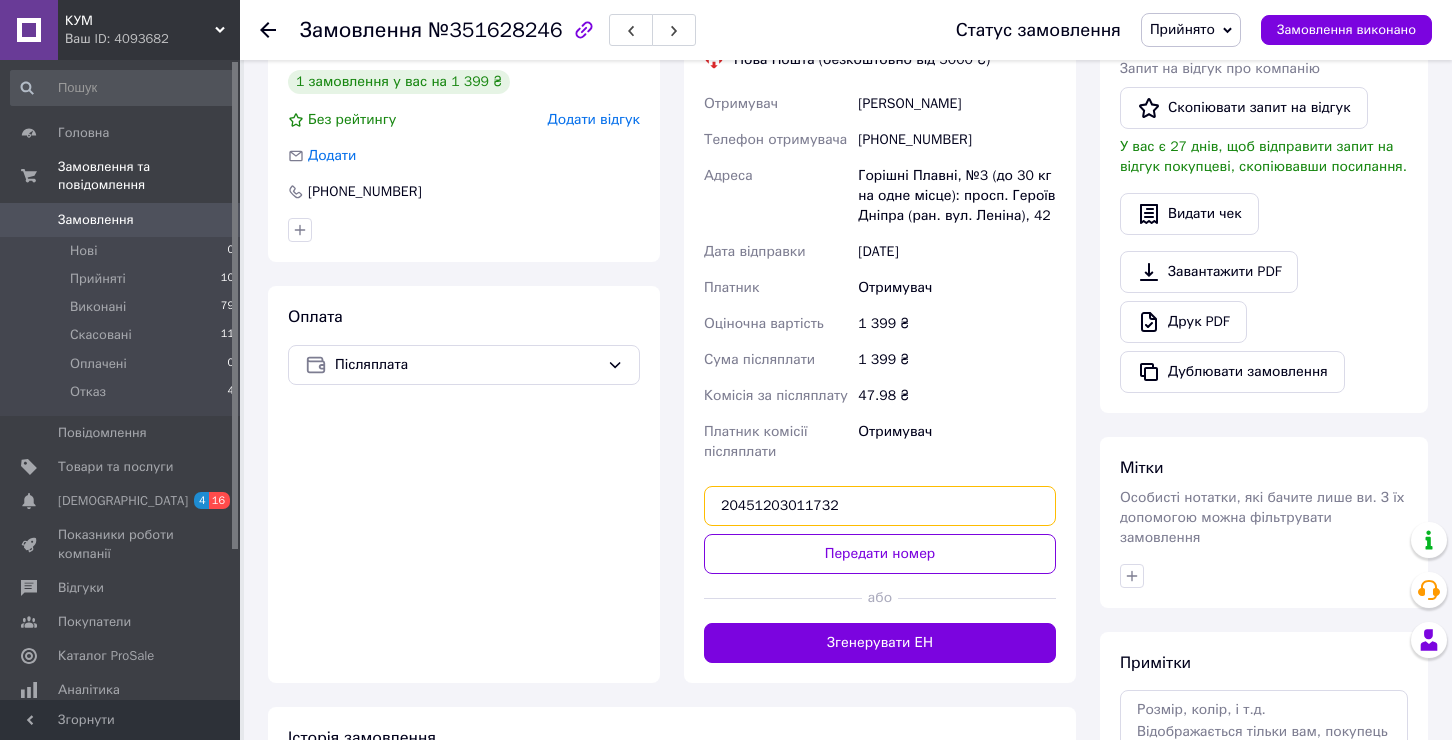 type on "20451203011732" 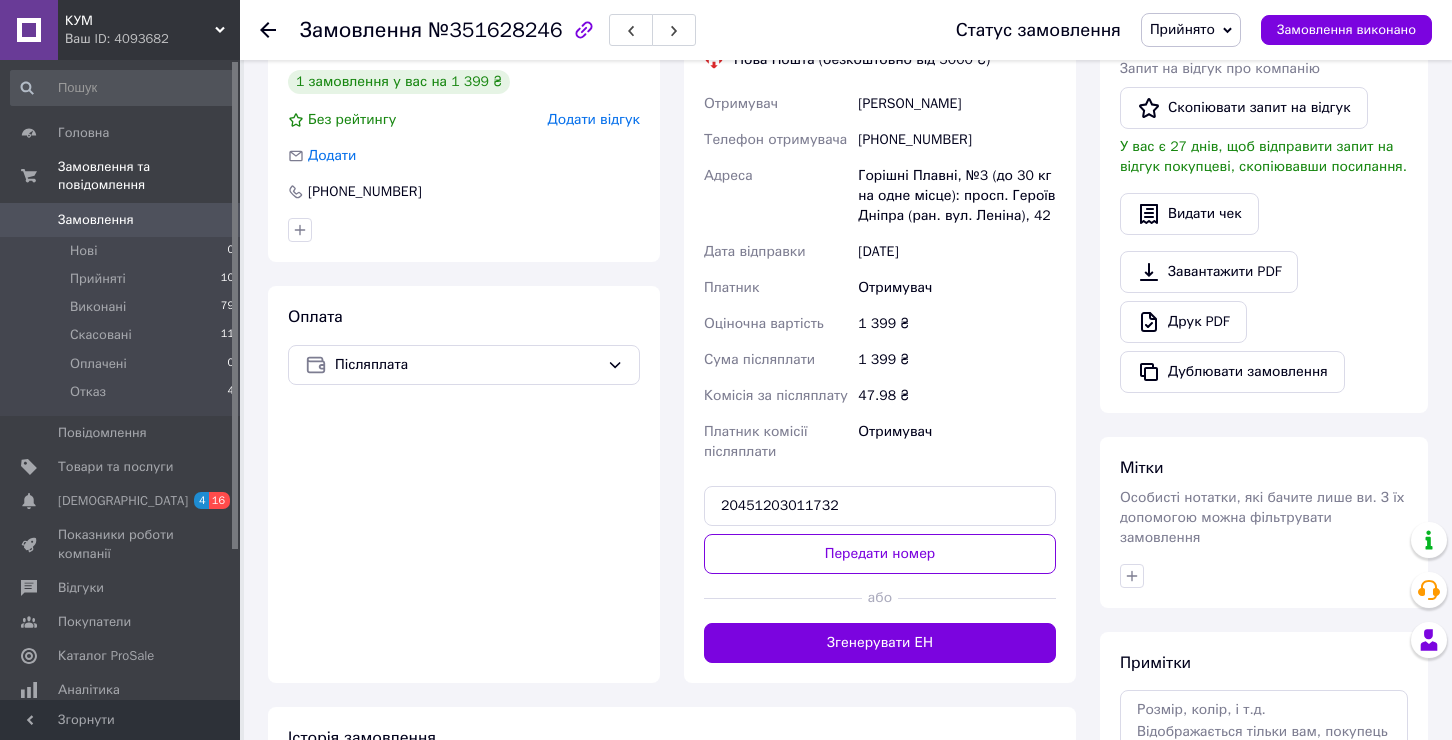 click on "або" at bounding box center (880, 598) 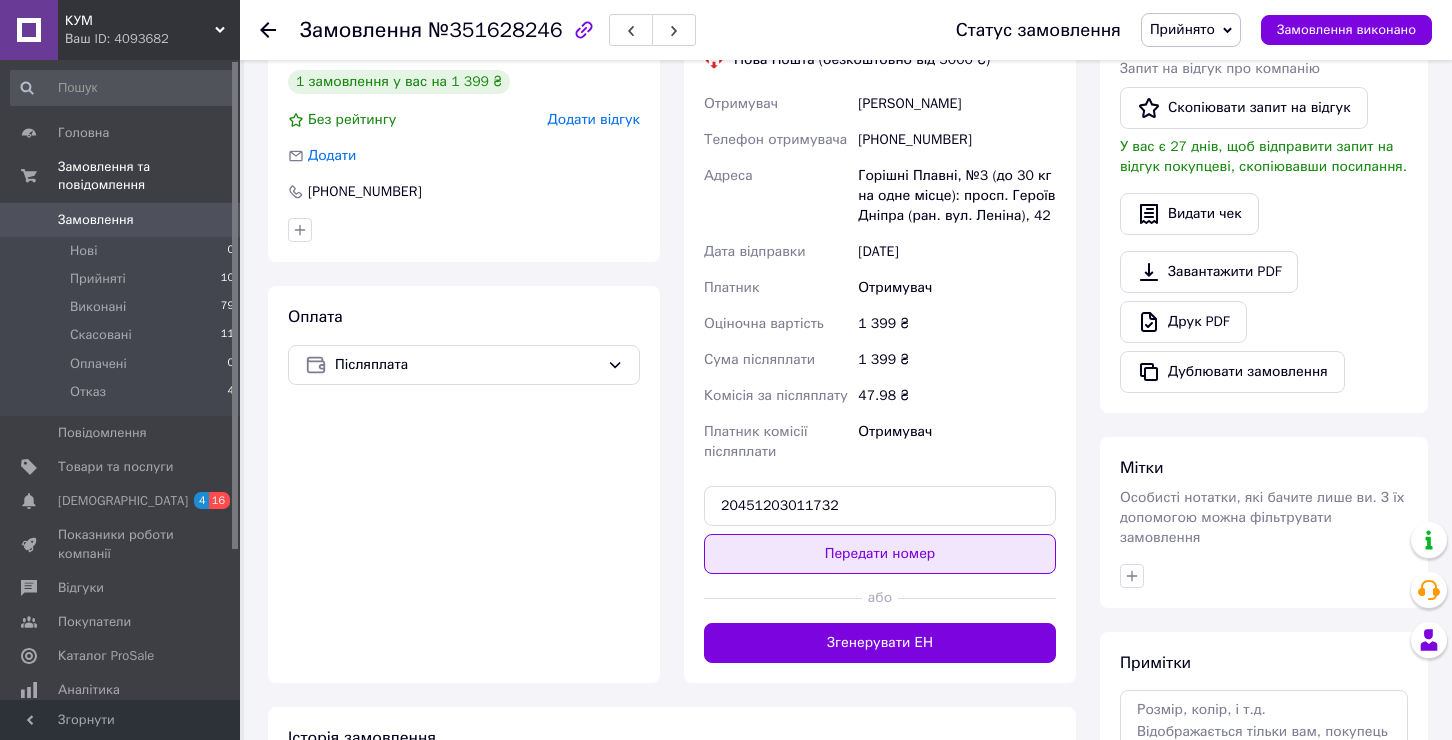 click on "Передати номер" at bounding box center [880, 554] 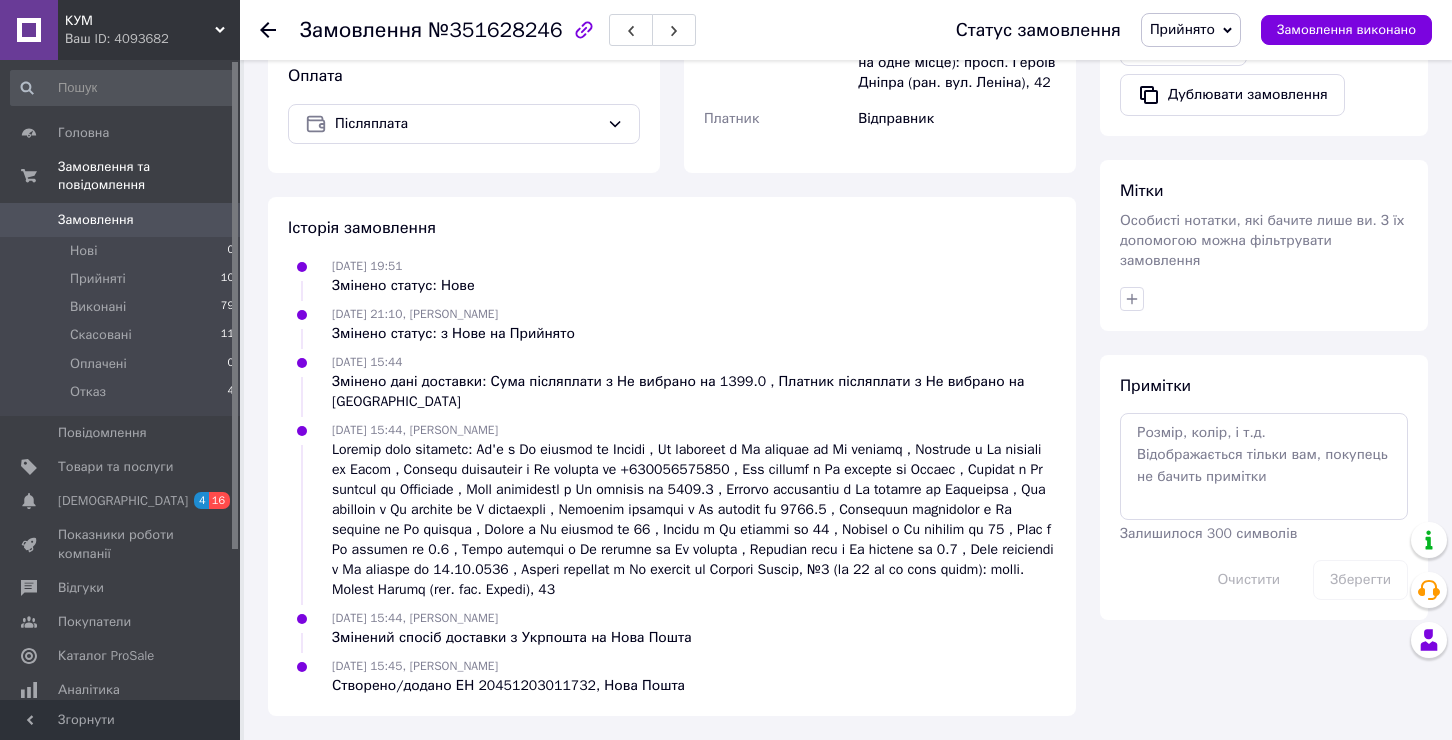 scroll, scrollTop: 757, scrollLeft: 0, axis: vertical 